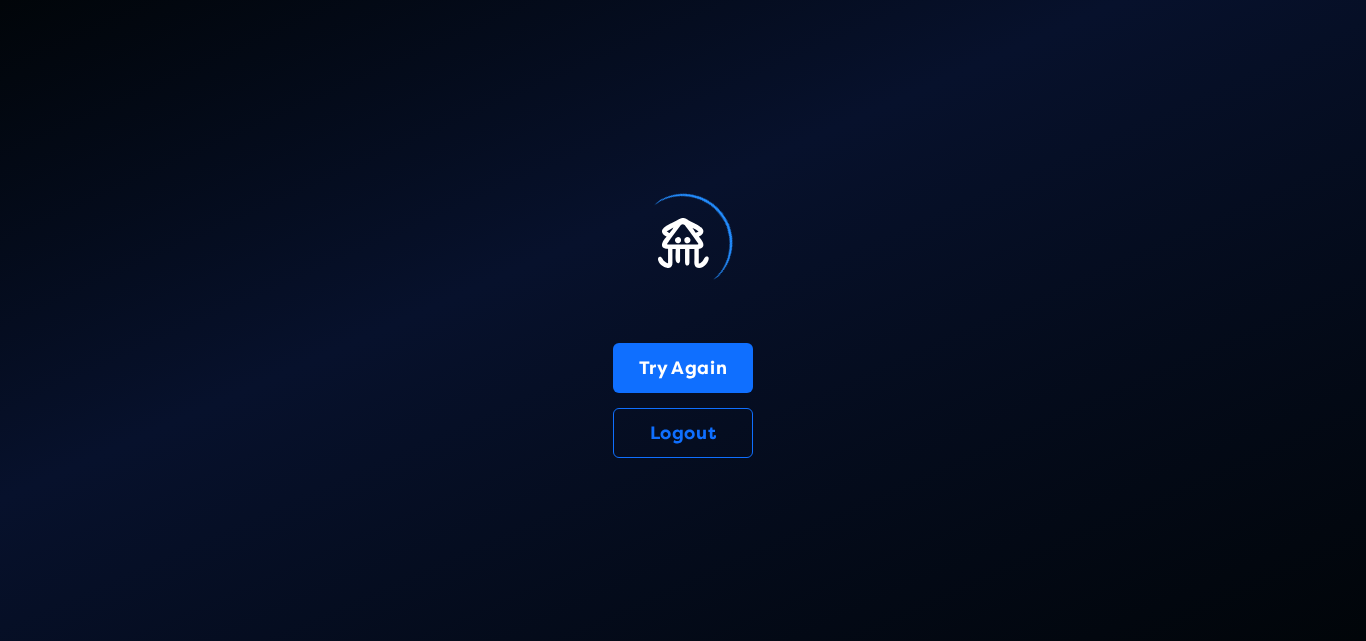 scroll, scrollTop: 0, scrollLeft: 0, axis: both 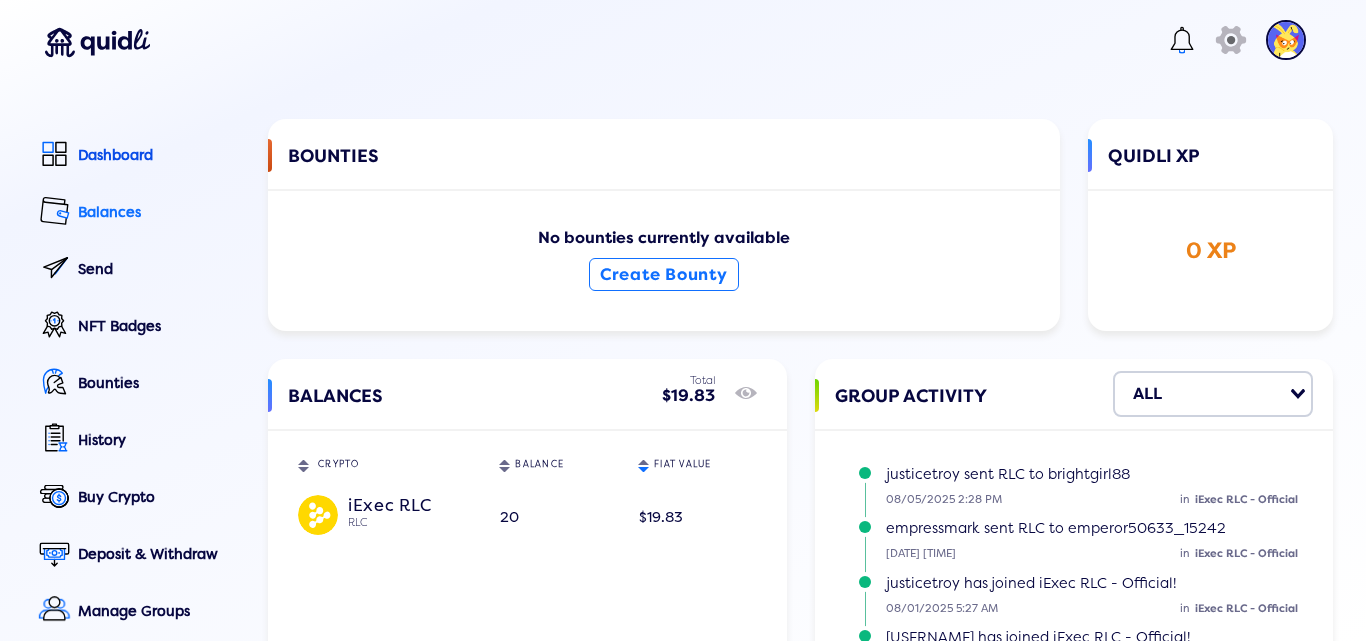 click on "Balances" 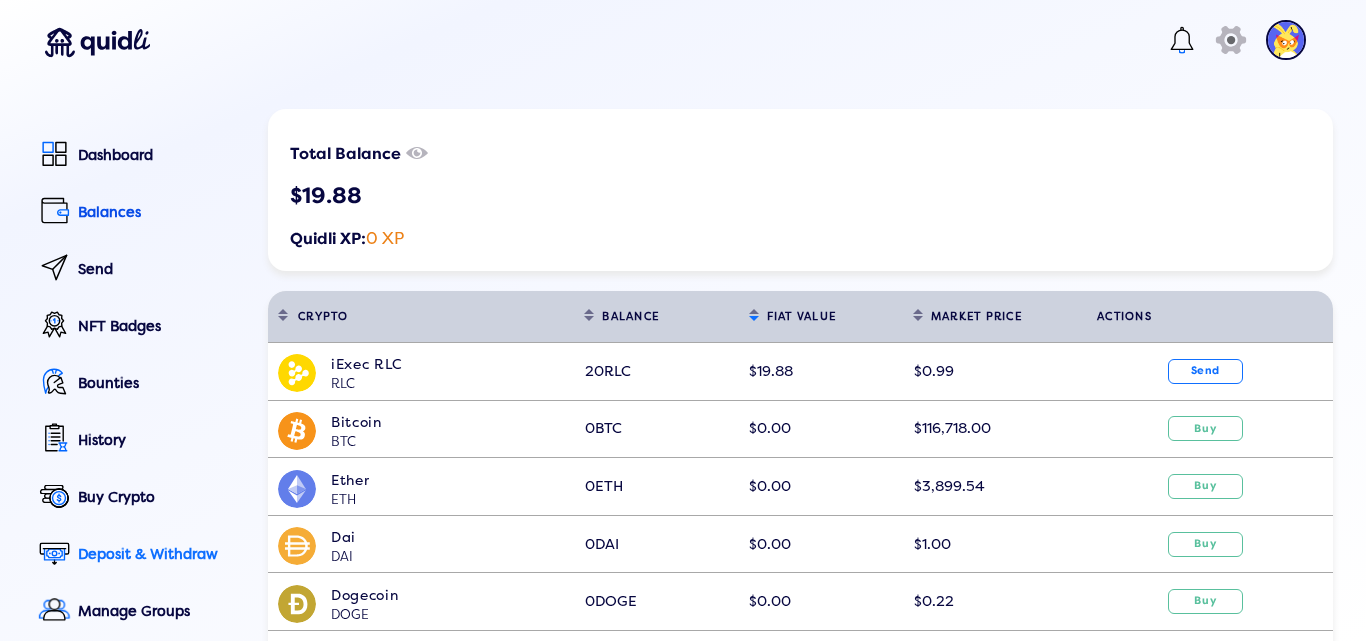 click on "Deposit & Withdraw" 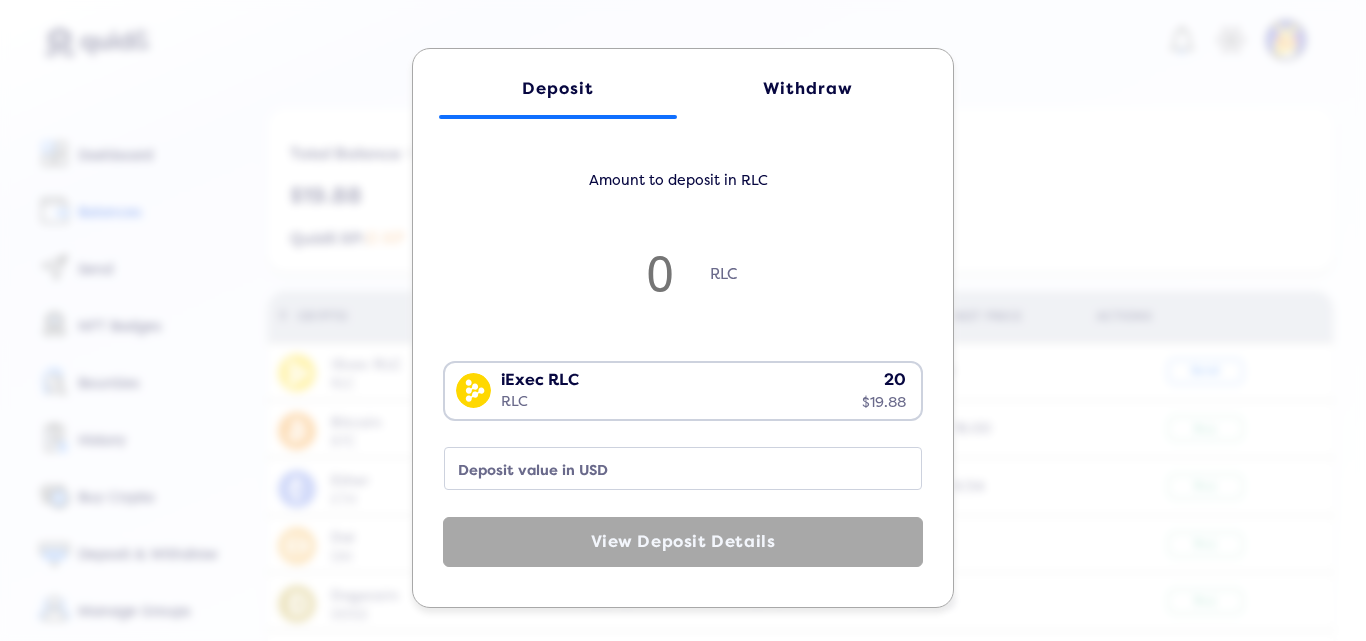 click on "Withdraw" 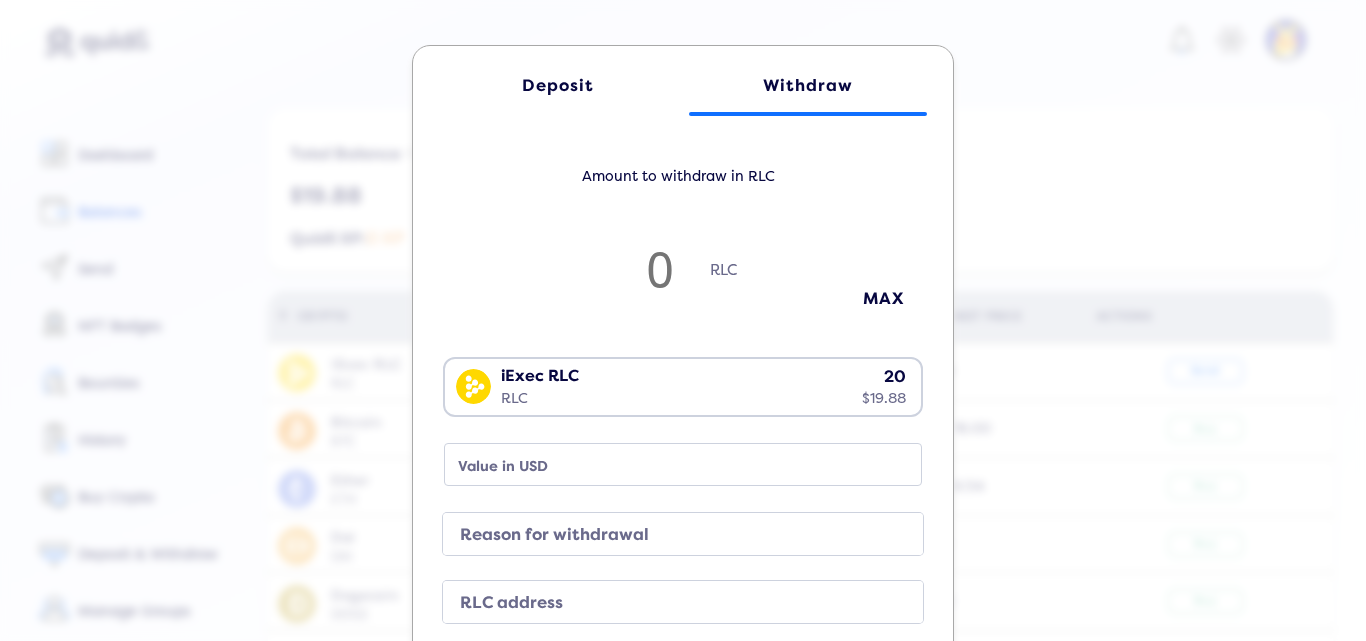 click on "Deposit" 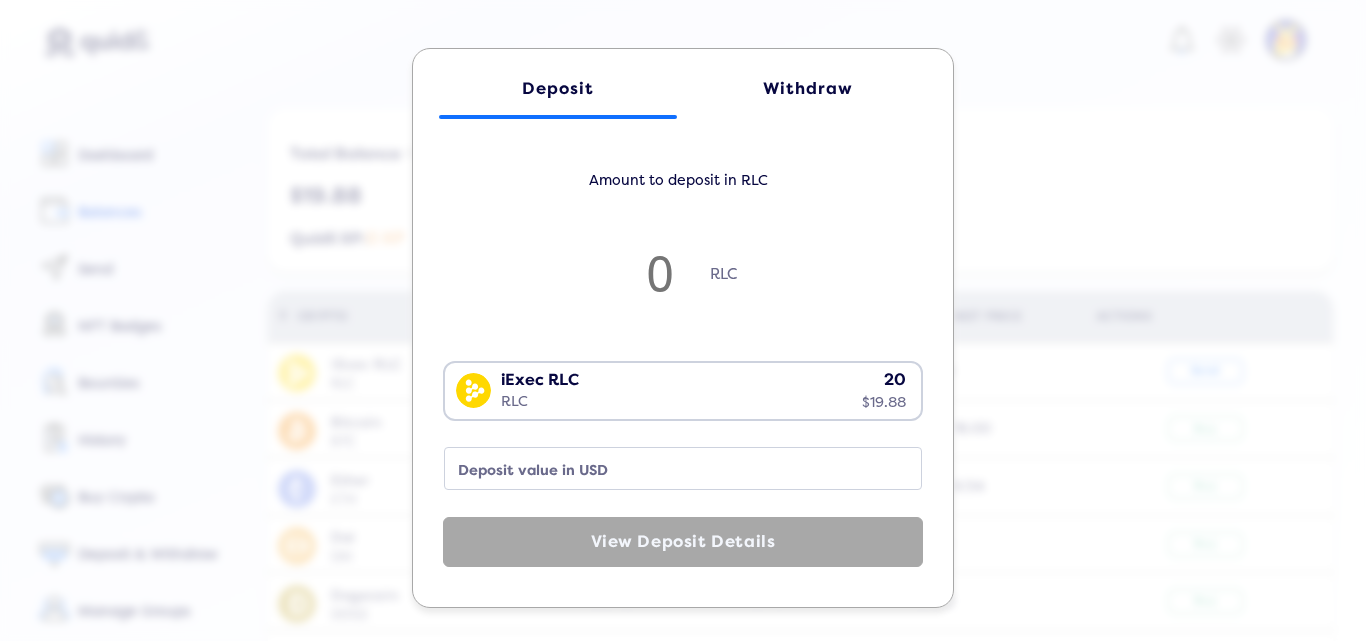 click on "Deposit Withdraw Amount to deposit in RLC RLC iExec RLC RLC 20 $19.89 Loading...  Deposit value in USD  View Deposit Details" 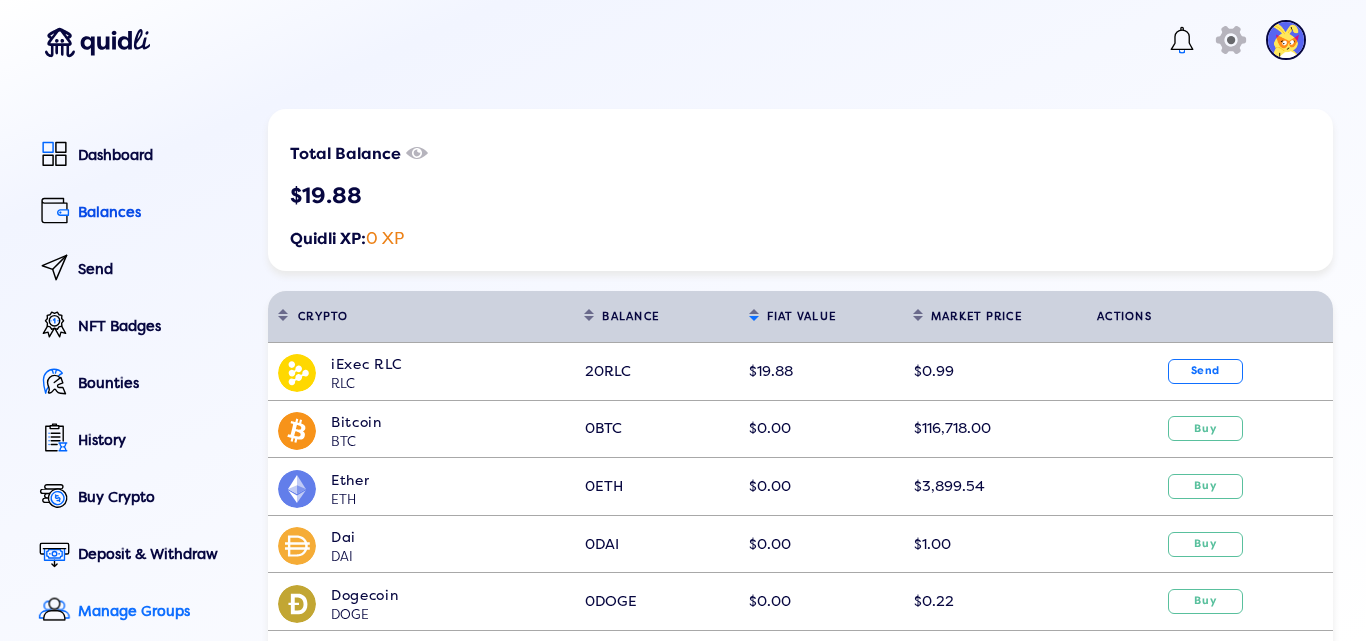 click on "Manage Groups" 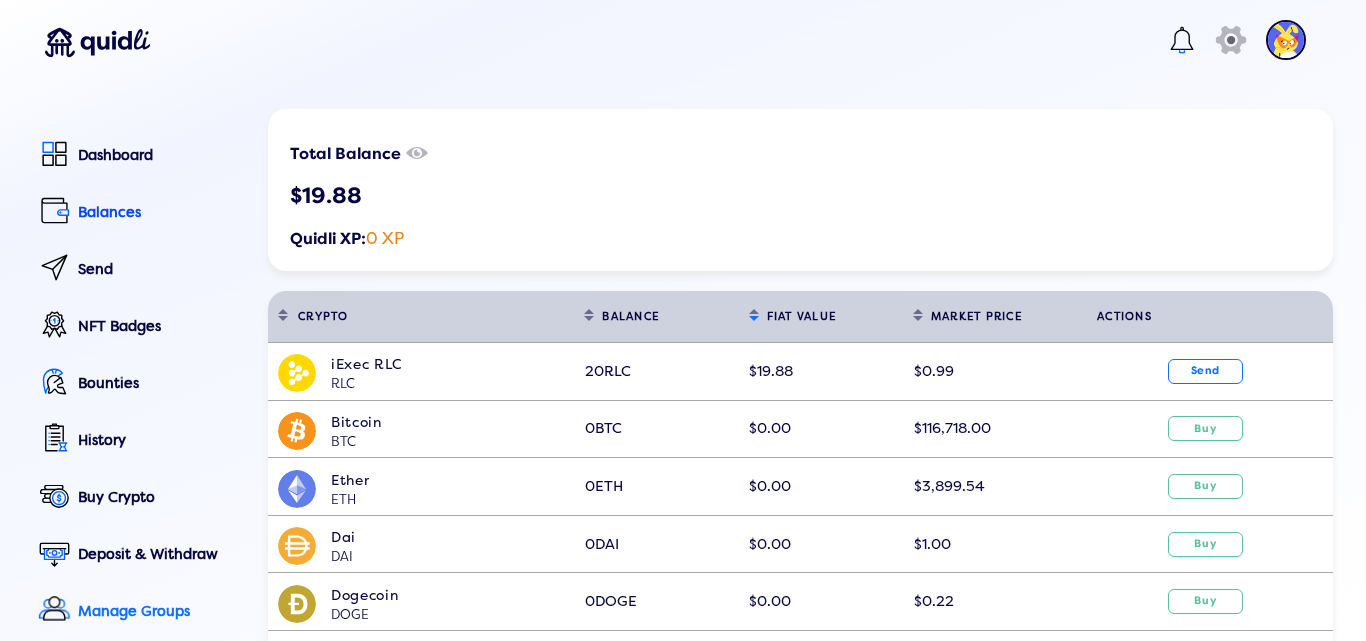 click on "Manage Groups" 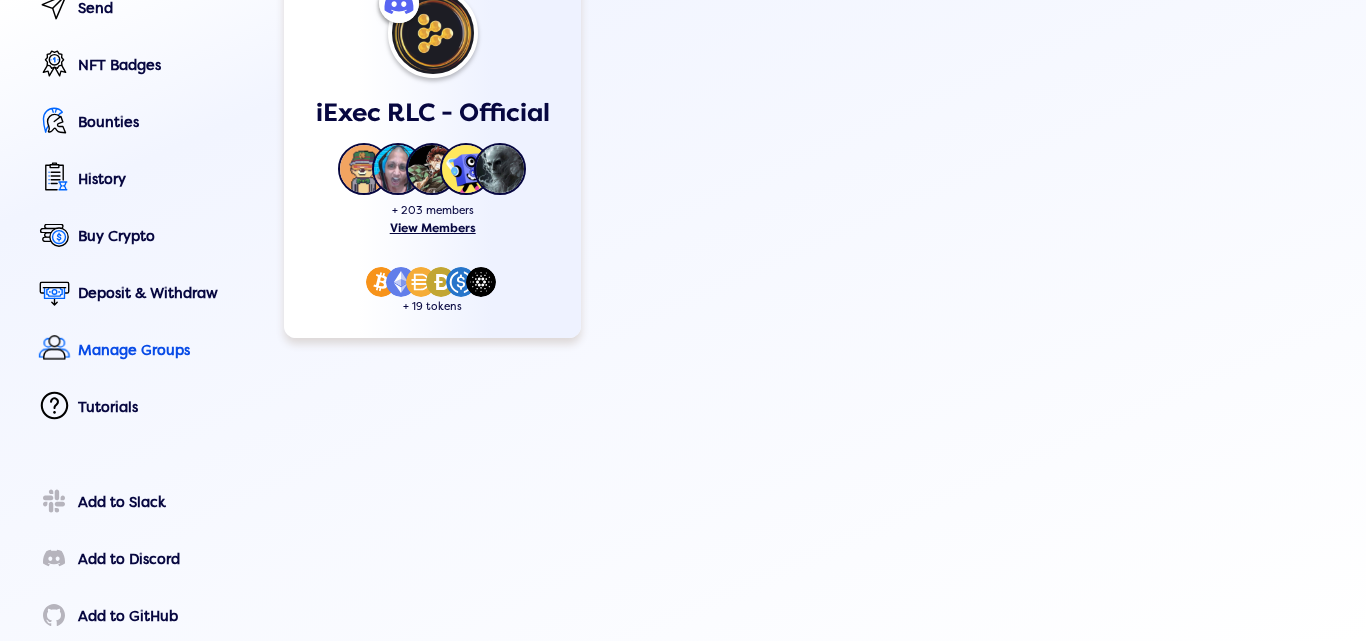 scroll, scrollTop: 265, scrollLeft: 0, axis: vertical 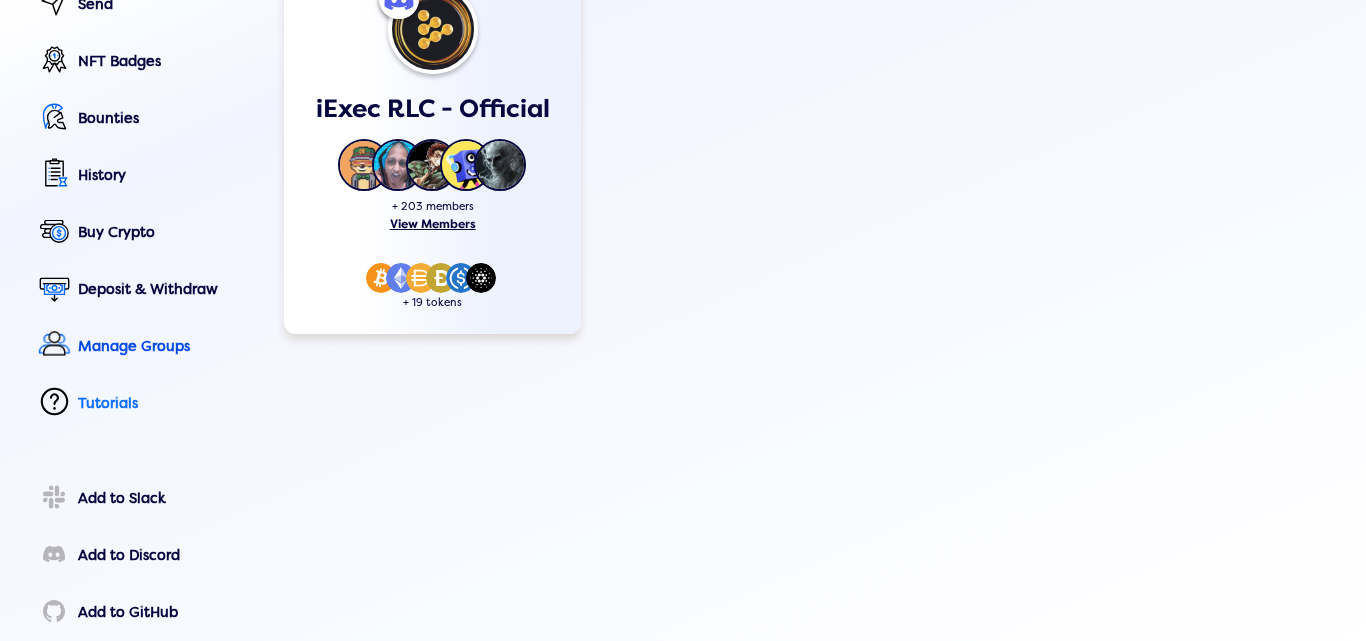 click on "Tutorials" 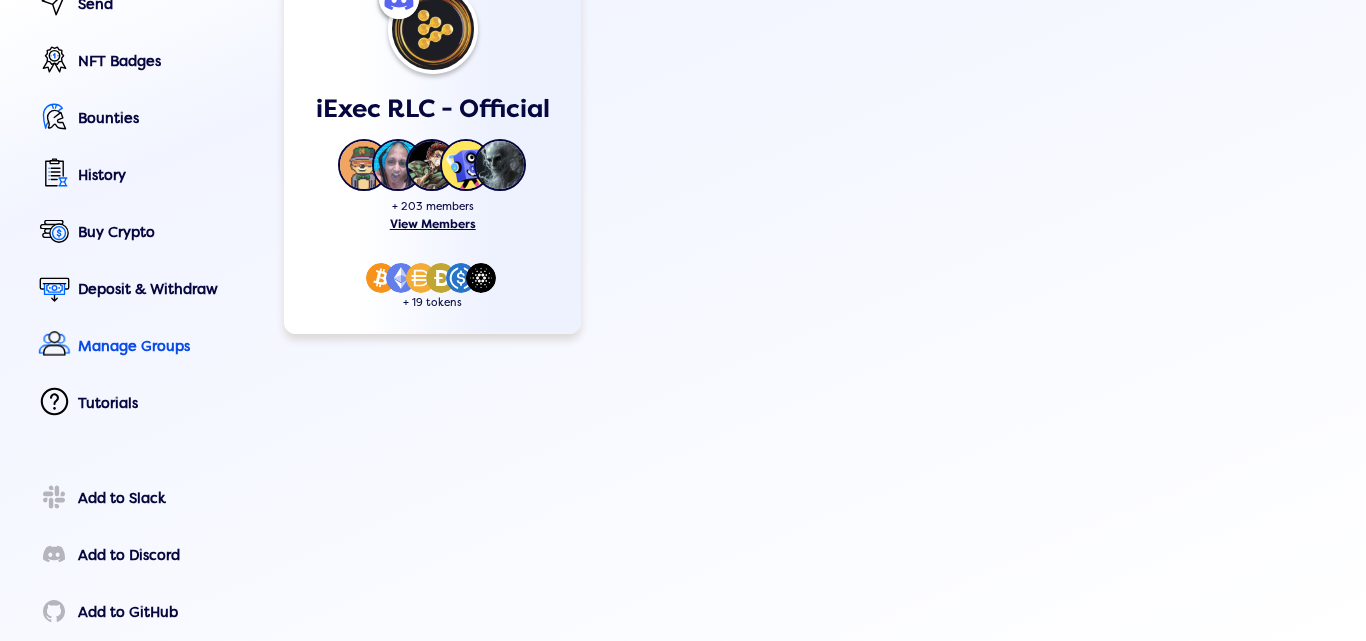 click on "Prefer to read? View Written Guides Visual Learner? Watch our video guides Integrate with Slack Integrate with Discord" 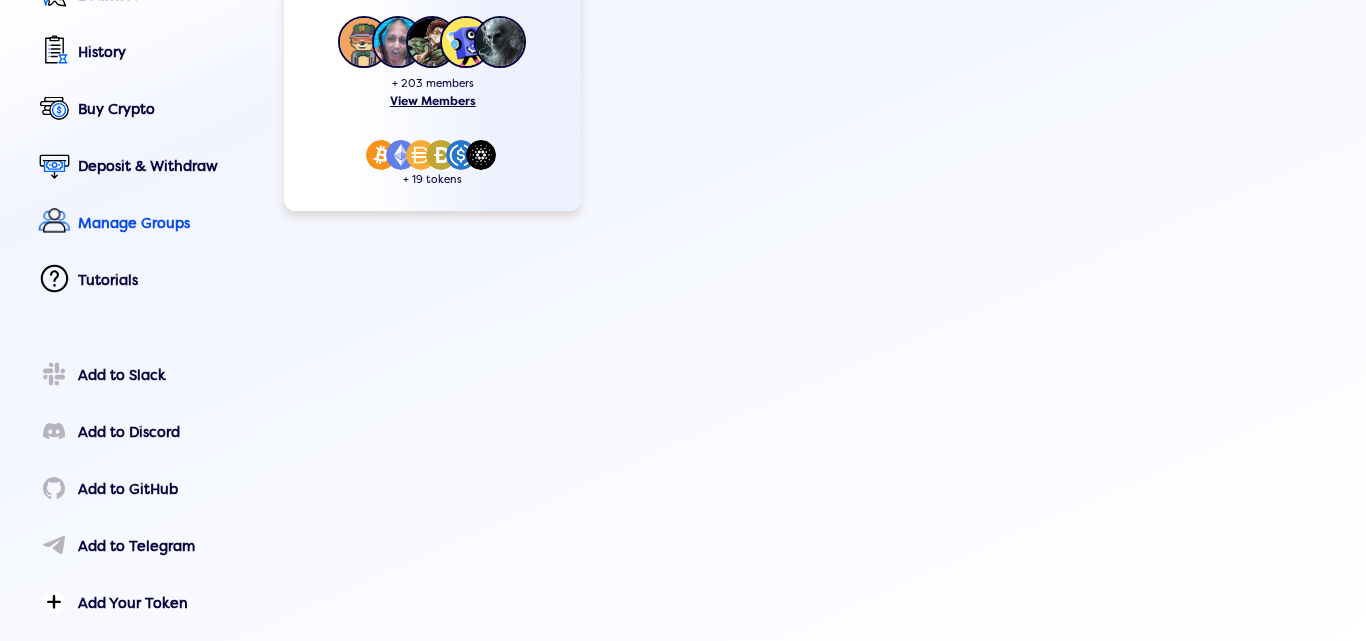 scroll, scrollTop: 442, scrollLeft: 0, axis: vertical 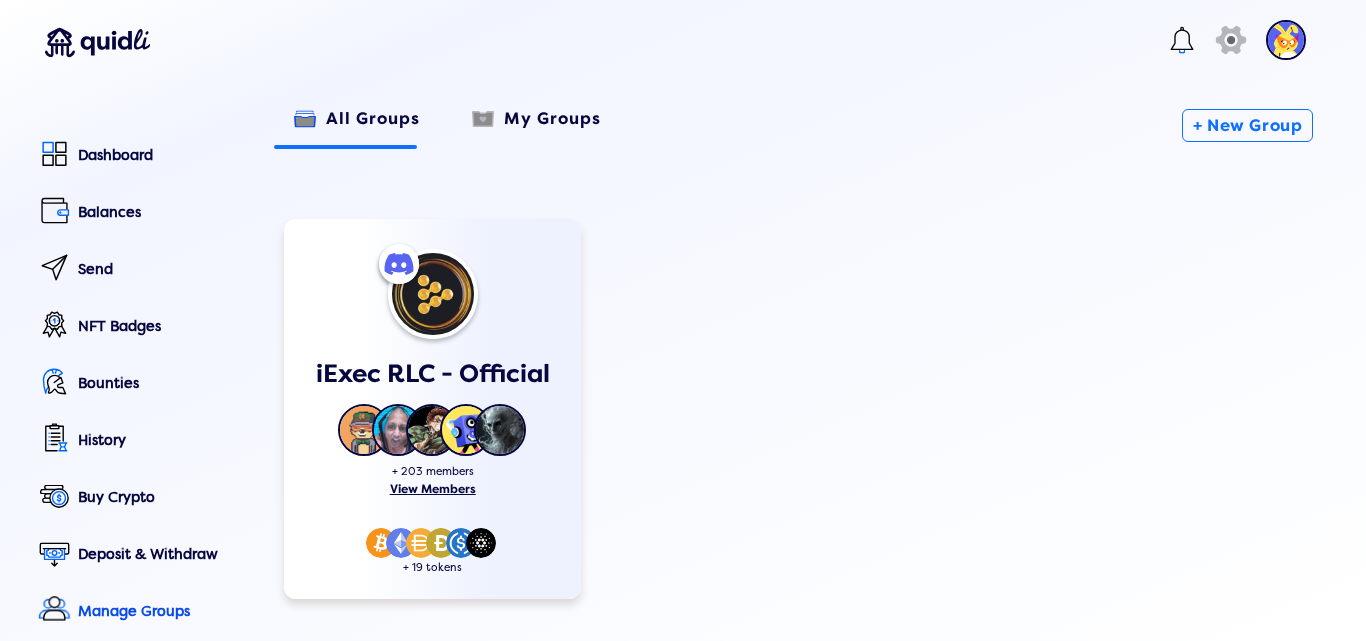 click at bounding box center (1286, 40) 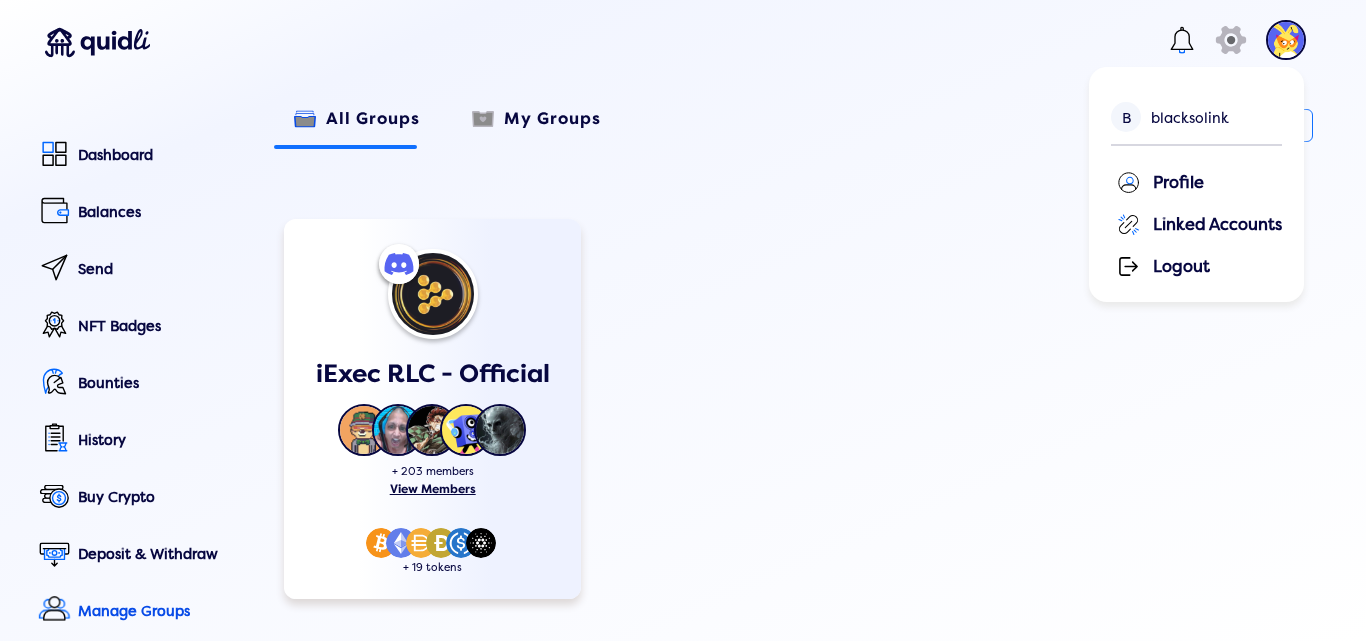 click on "Linked Accounts" 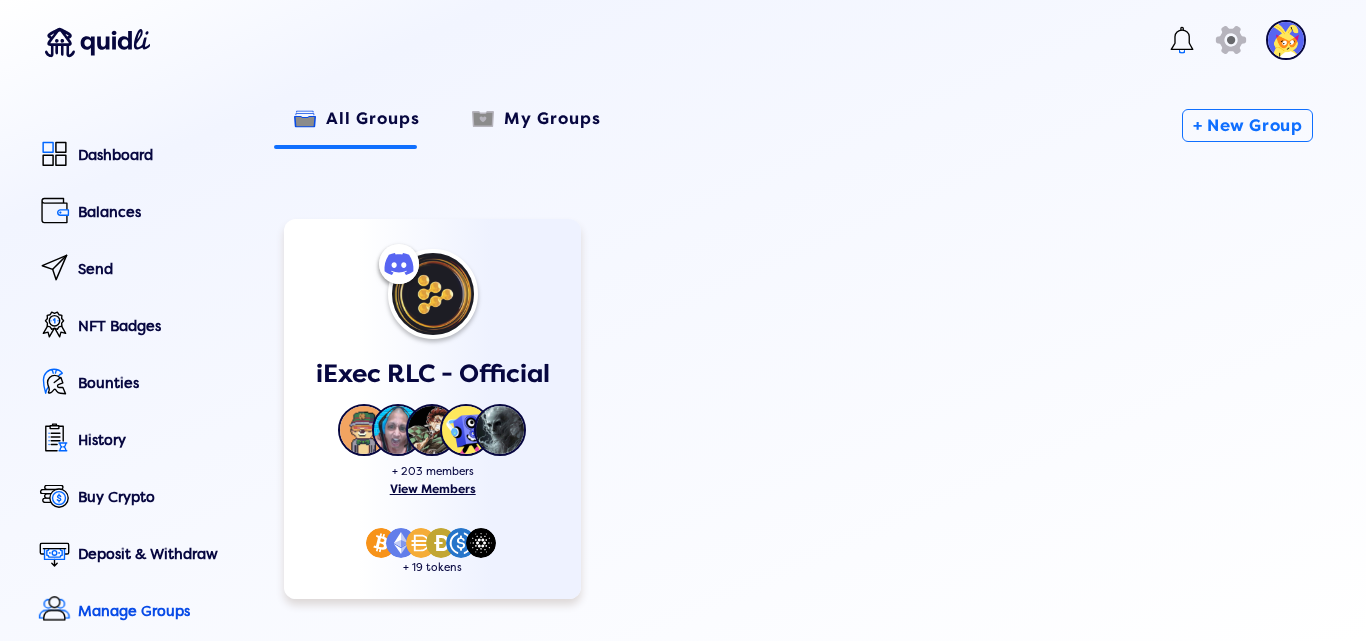 click at bounding box center (1286, 40) 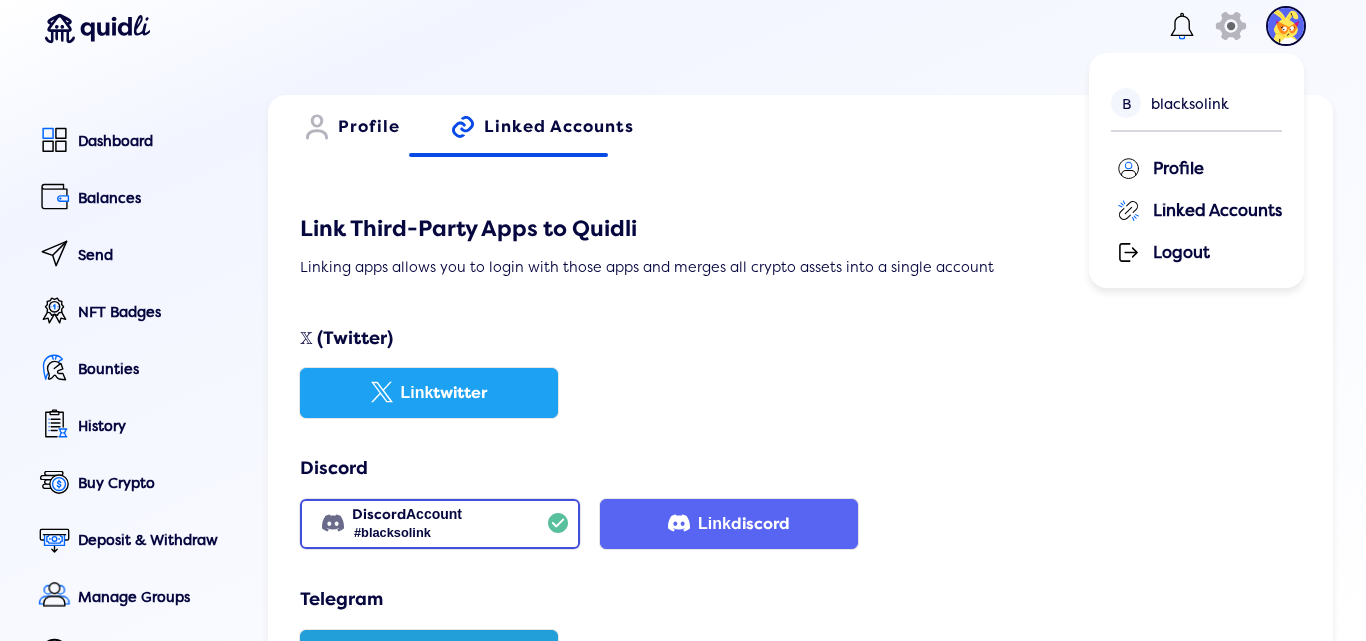 scroll, scrollTop: 0, scrollLeft: 0, axis: both 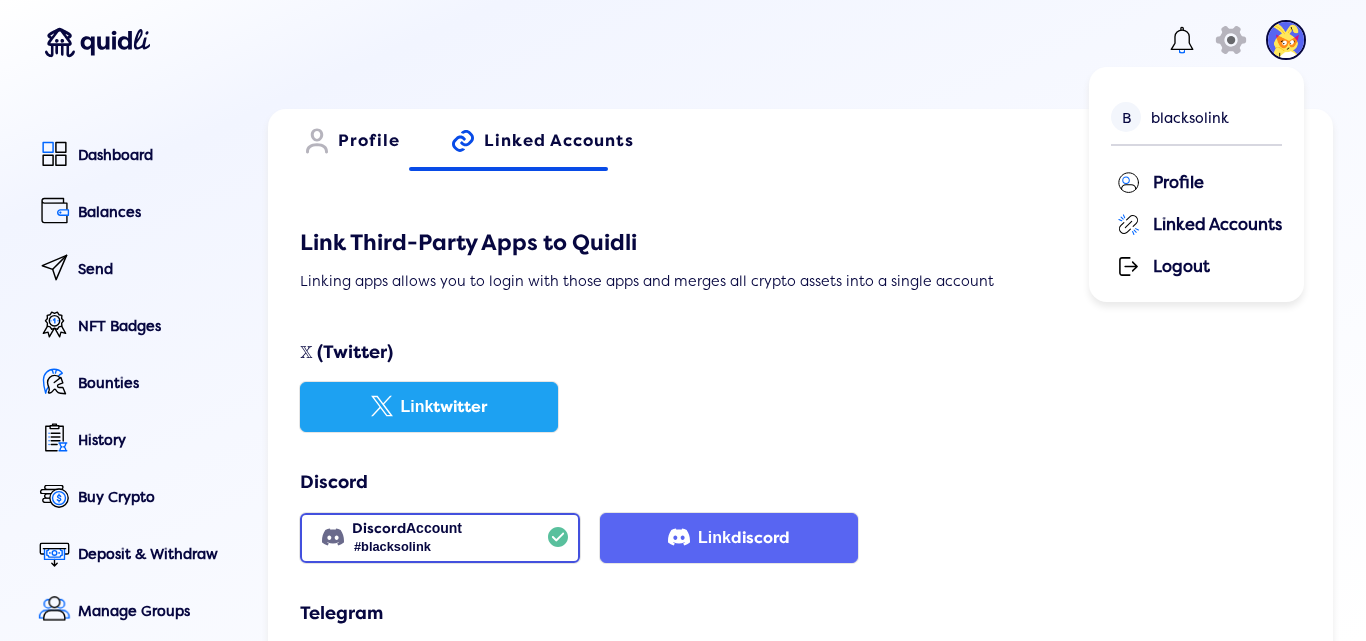click on "Profile" 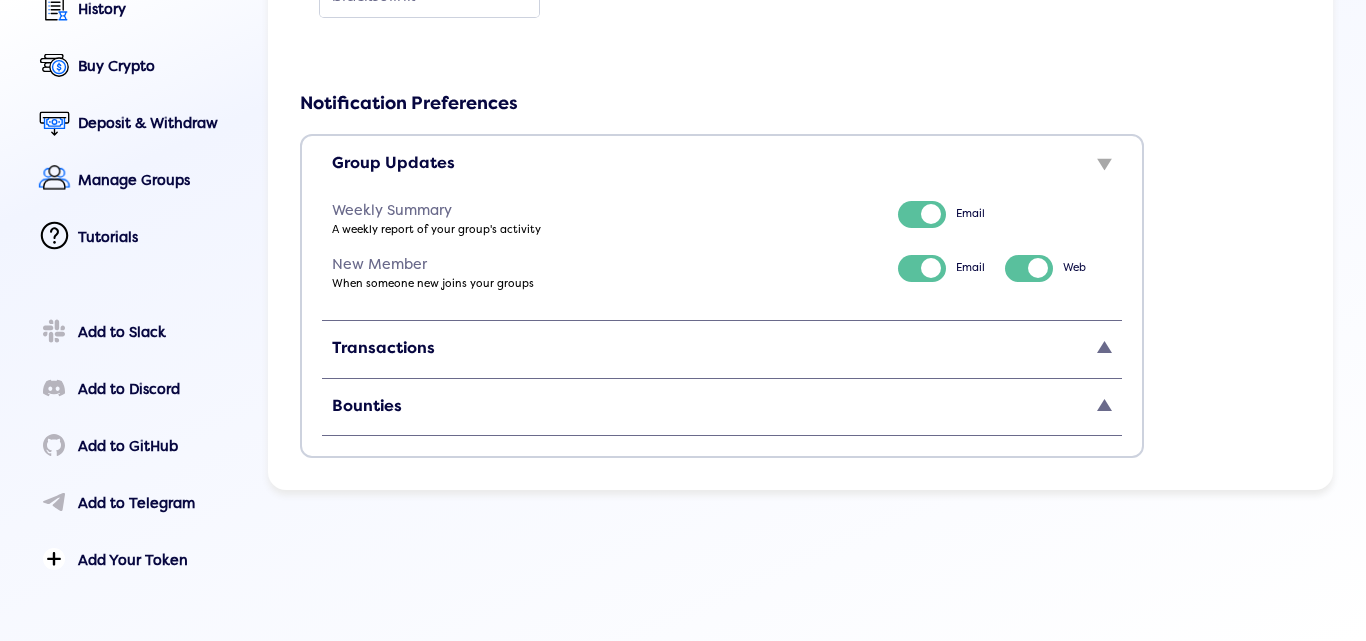 scroll, scrollTop: 442, scrollLeft: 0, axis: vertical 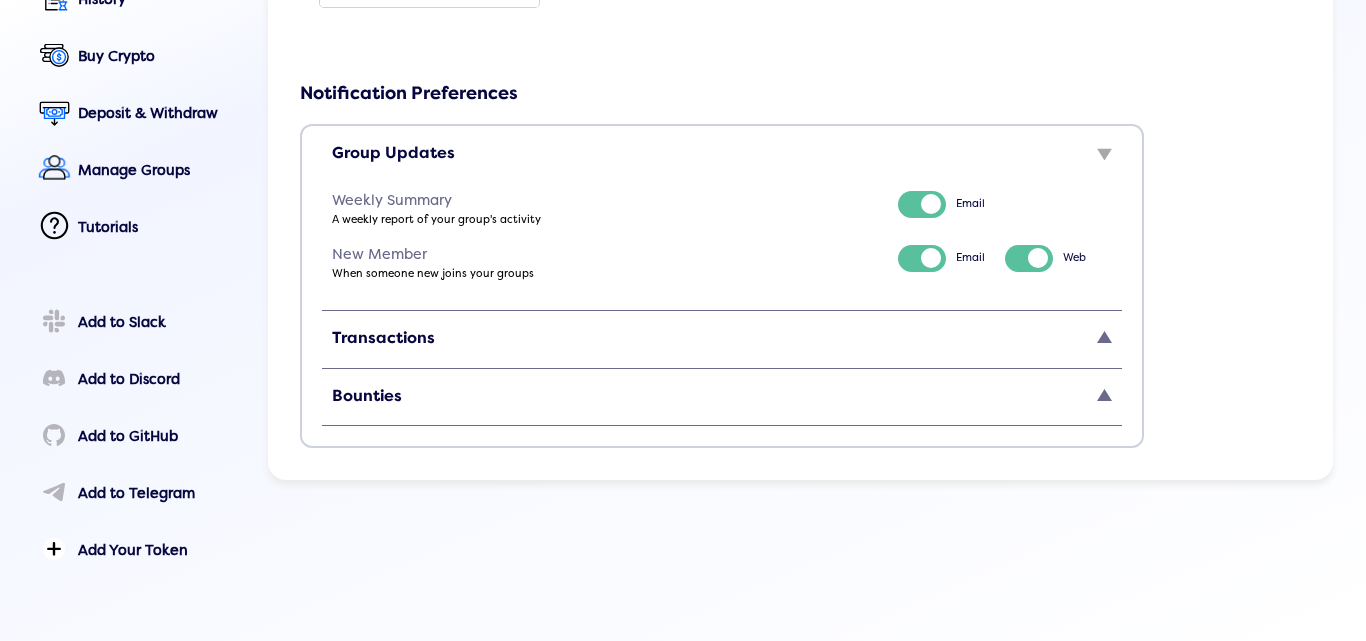 click on "Transactions" at bounding box center (722, 343) 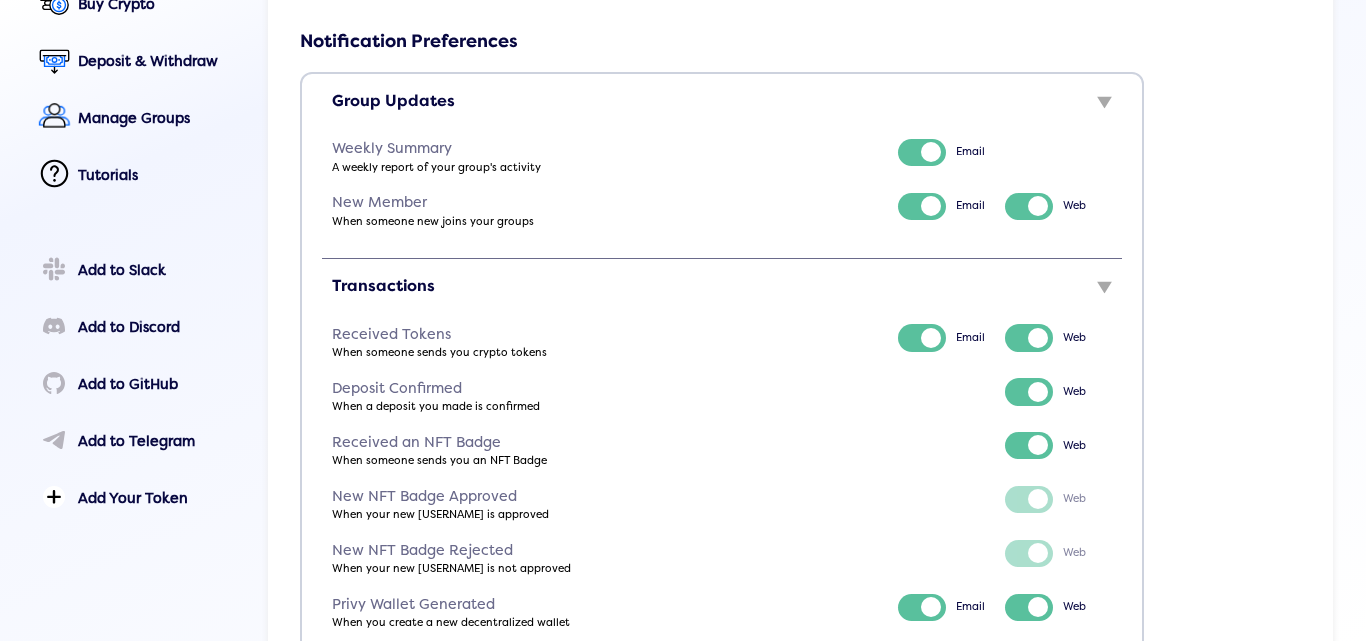 scroll, scrollTop: 480, scrollLeft: 0, axis: vertical 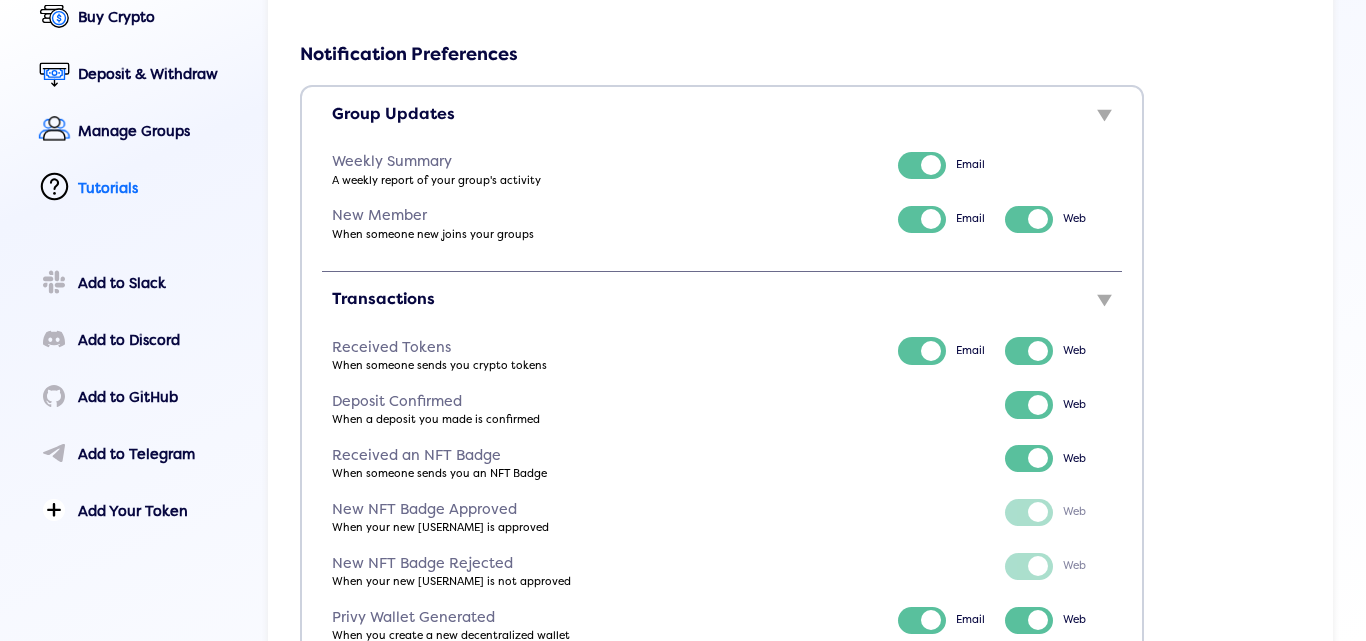 click on "Tutorials" 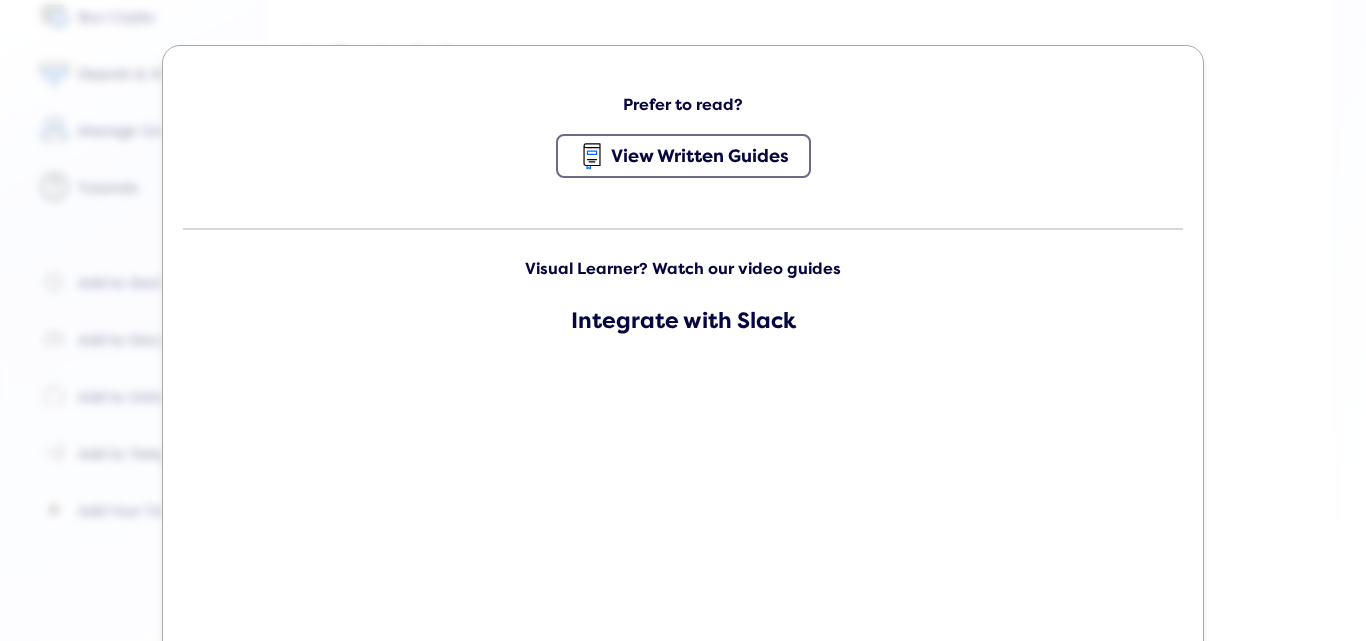click on "Integrate with Slack" at bounding box center (683, 322) 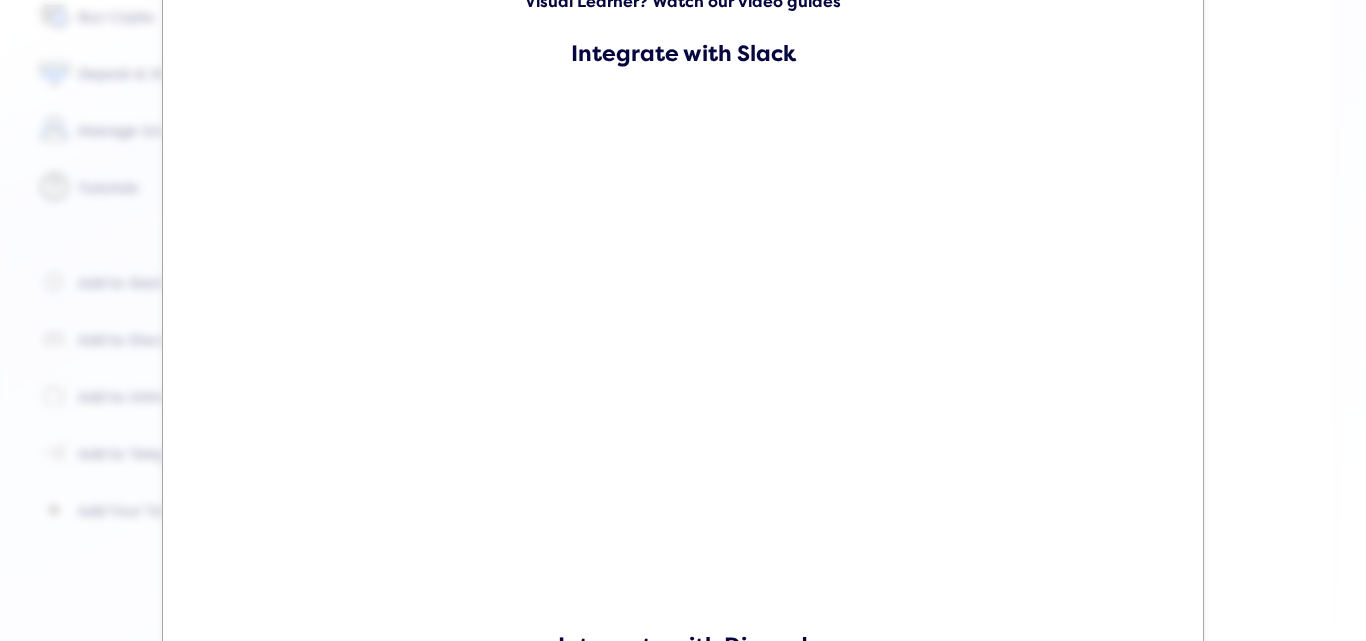 scroll, scrollTop: 271, scrollLeft: 0, axis: vertical 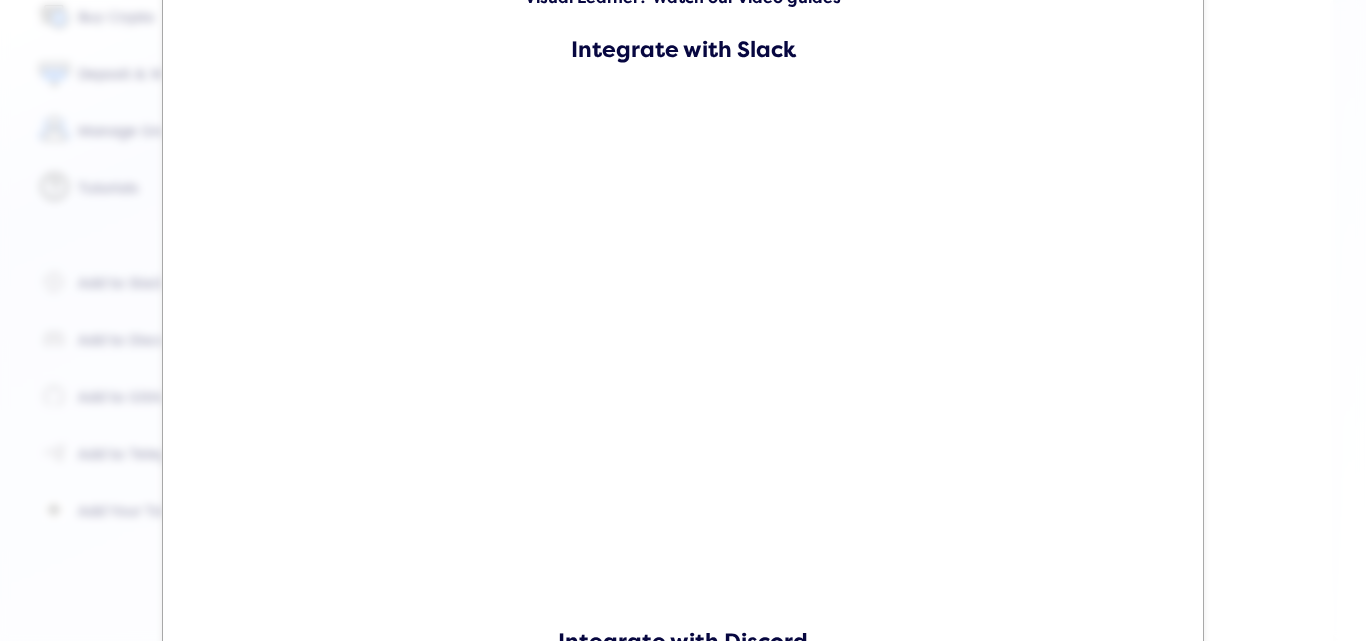 click on "Prefer to read? View Written Guides Visual Learner? Watch our video guides Integrate with Slack Integrate with Discord" 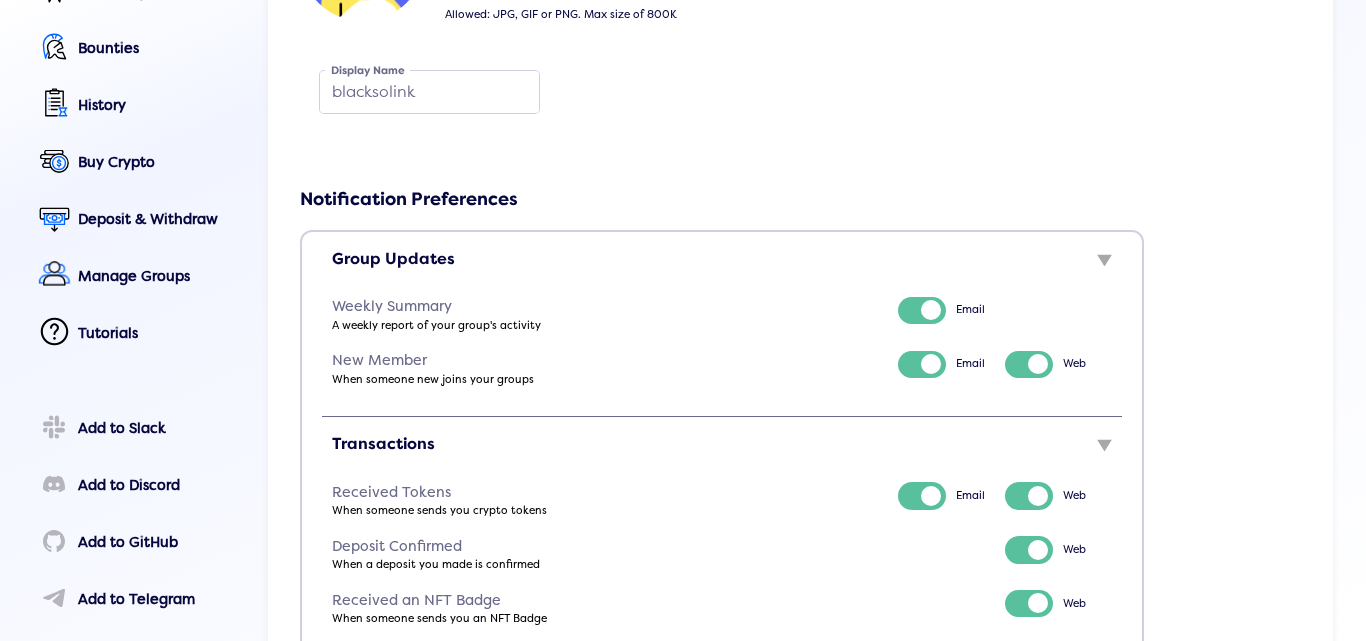 scroll, scrollTop: 115, scrollLeft: 0, axis: vertical 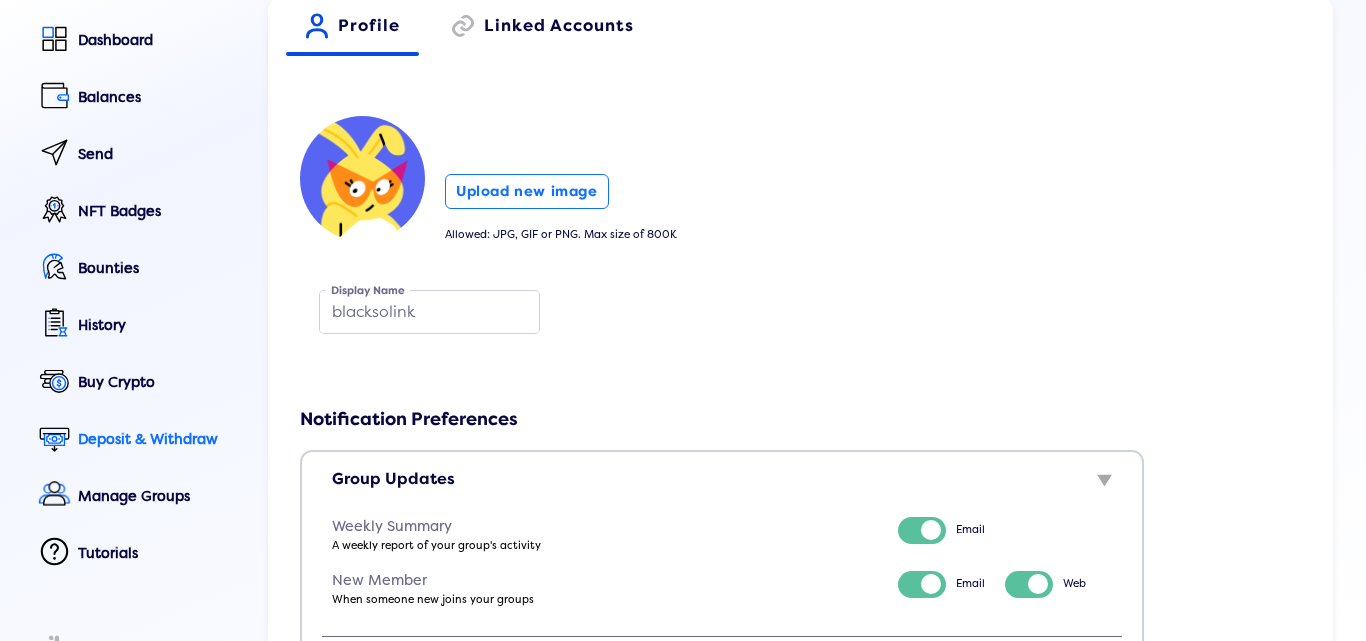 click on "Deposit & Withdraw" 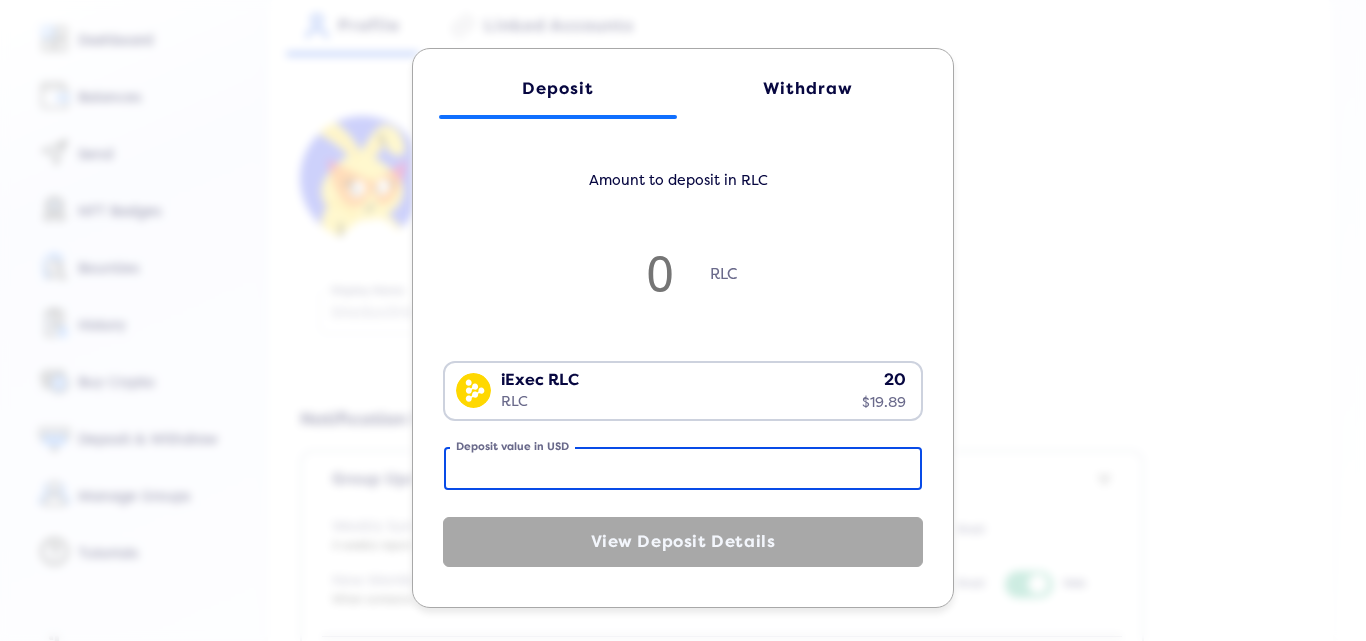 click on "Deposit value in USD" at bounding box center [683, 468] 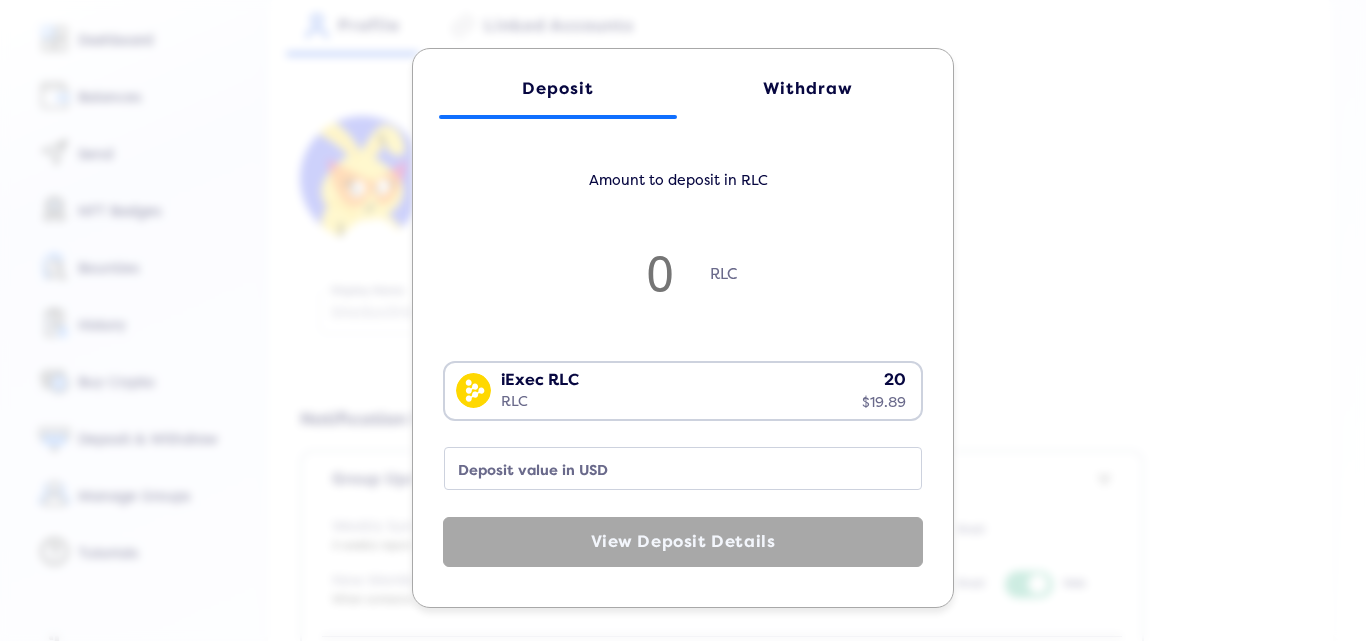 click on "Deposit Withdraw Amount to deposit in RLC RLC iExec RLC RLC 20 $19.89 Loading...  Deposit value in USD  View Deposit Details" 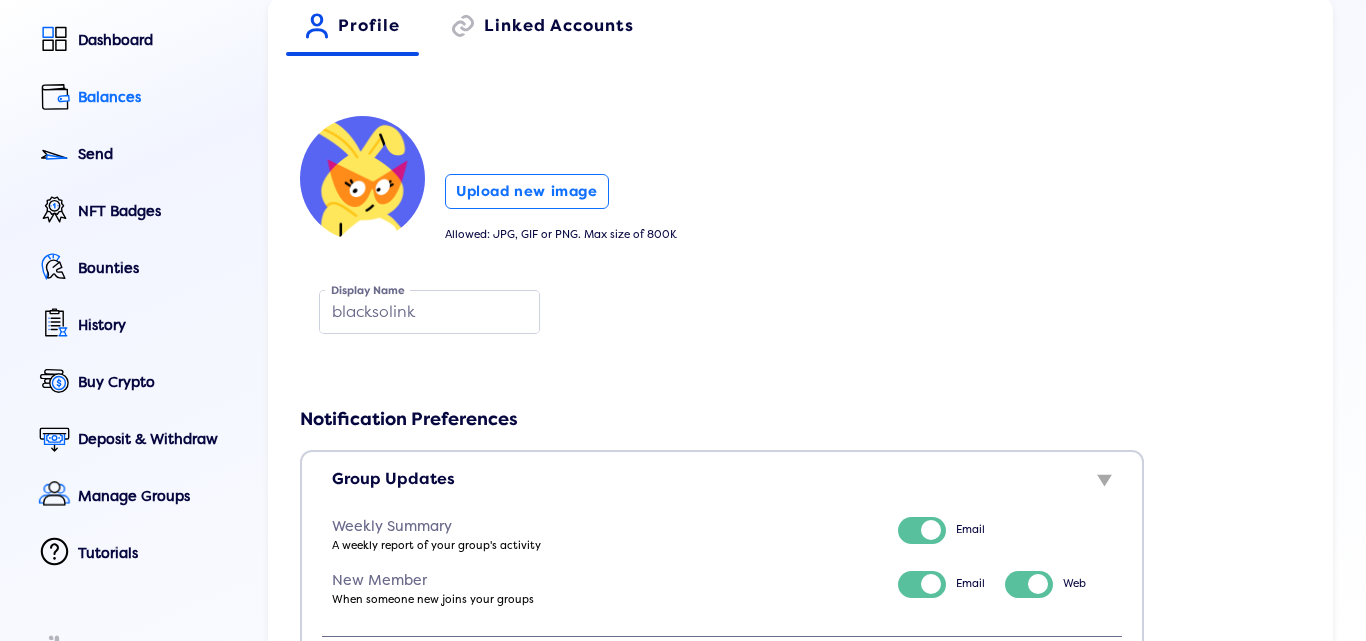 click on "Balances" 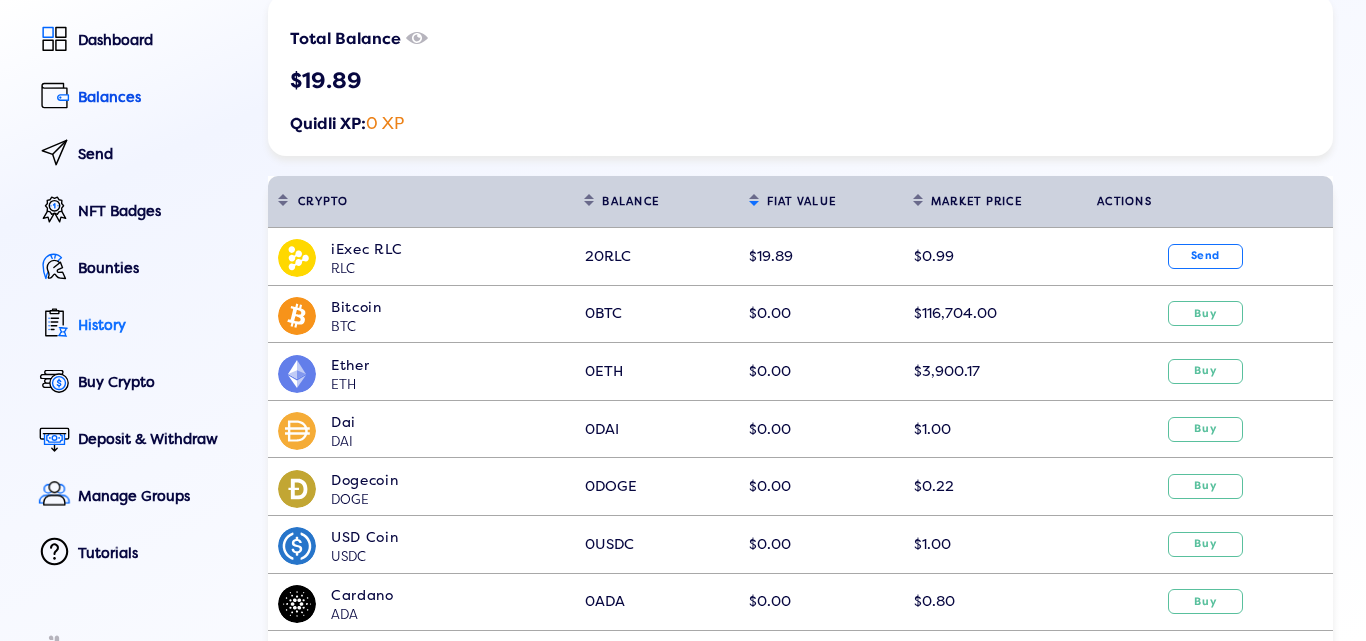 click on "History" 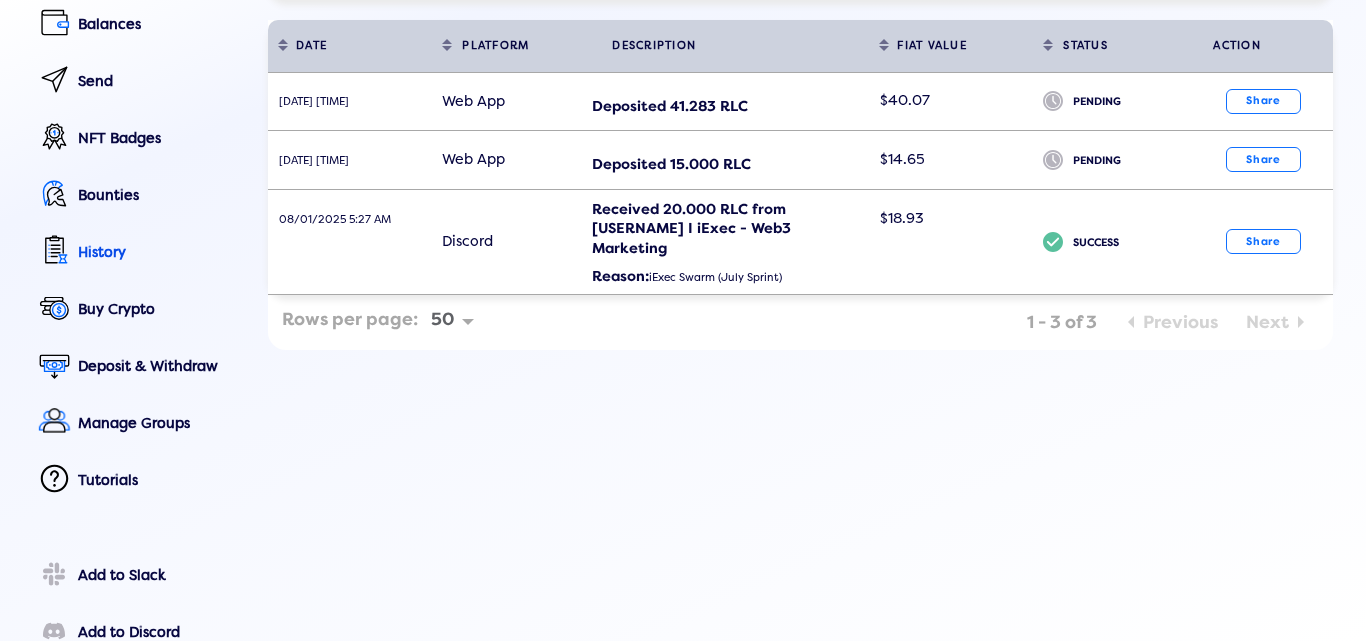 scroll, scrollTop: 0, scrollLeft: 0, axis: both 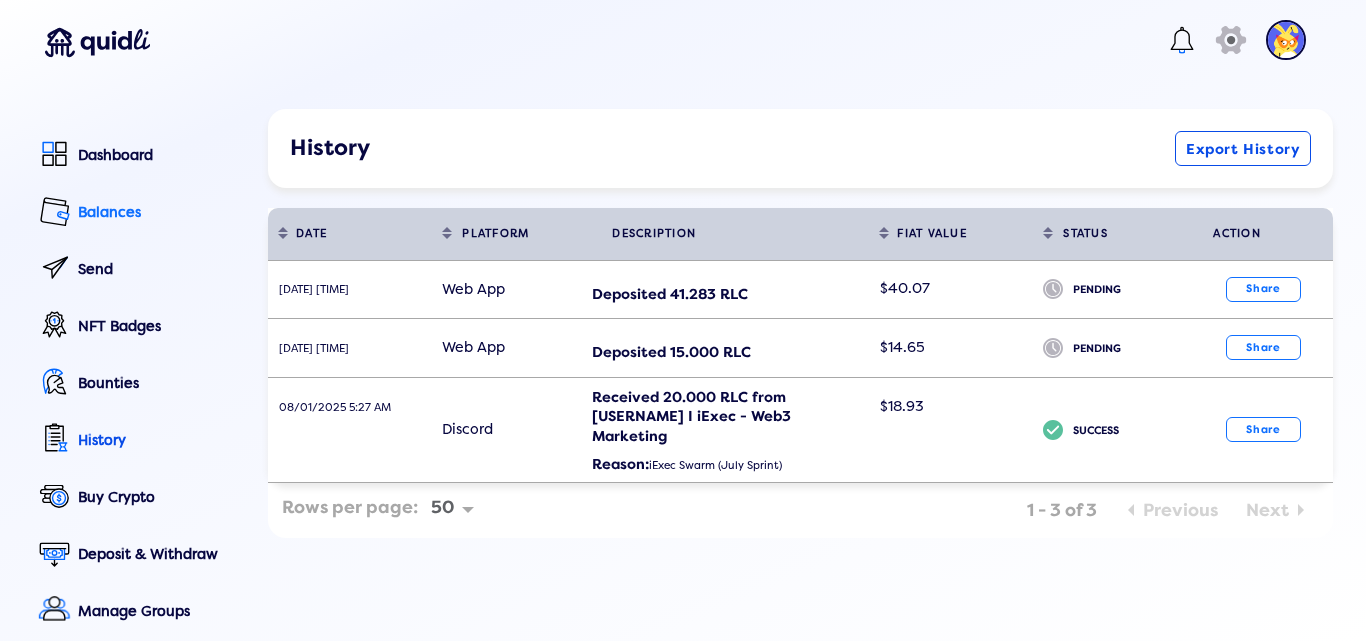 click on "Balances" 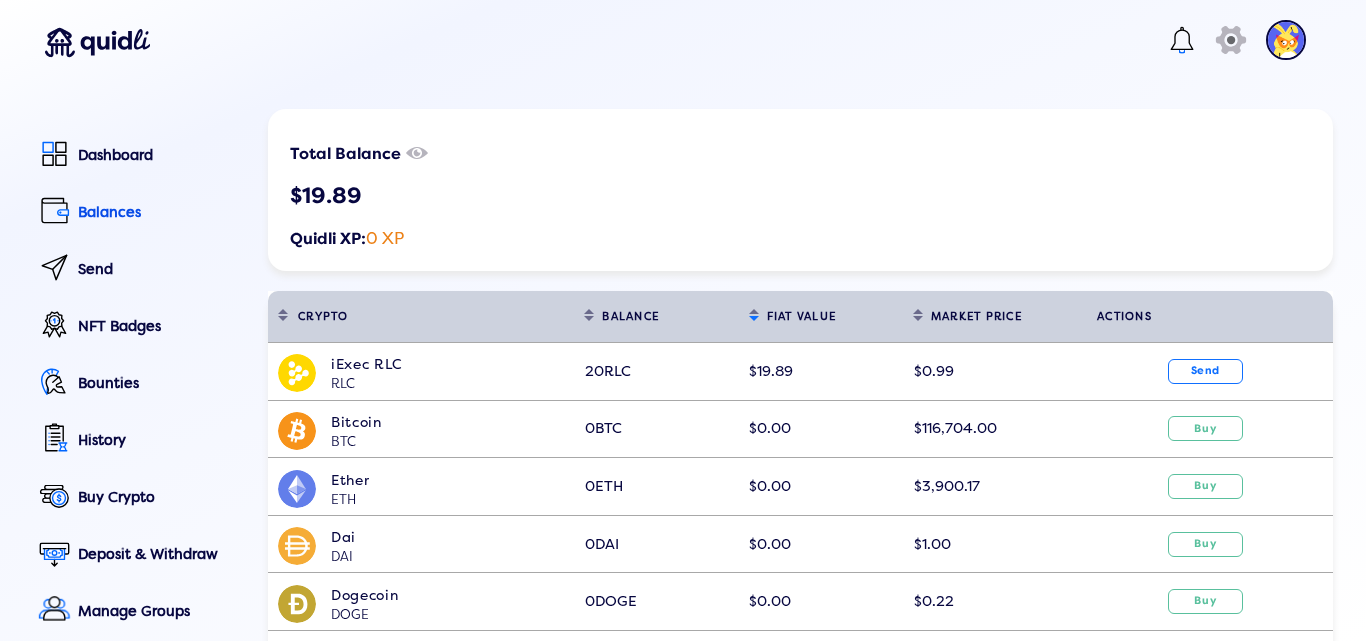 click at bounding box center [297, 373] 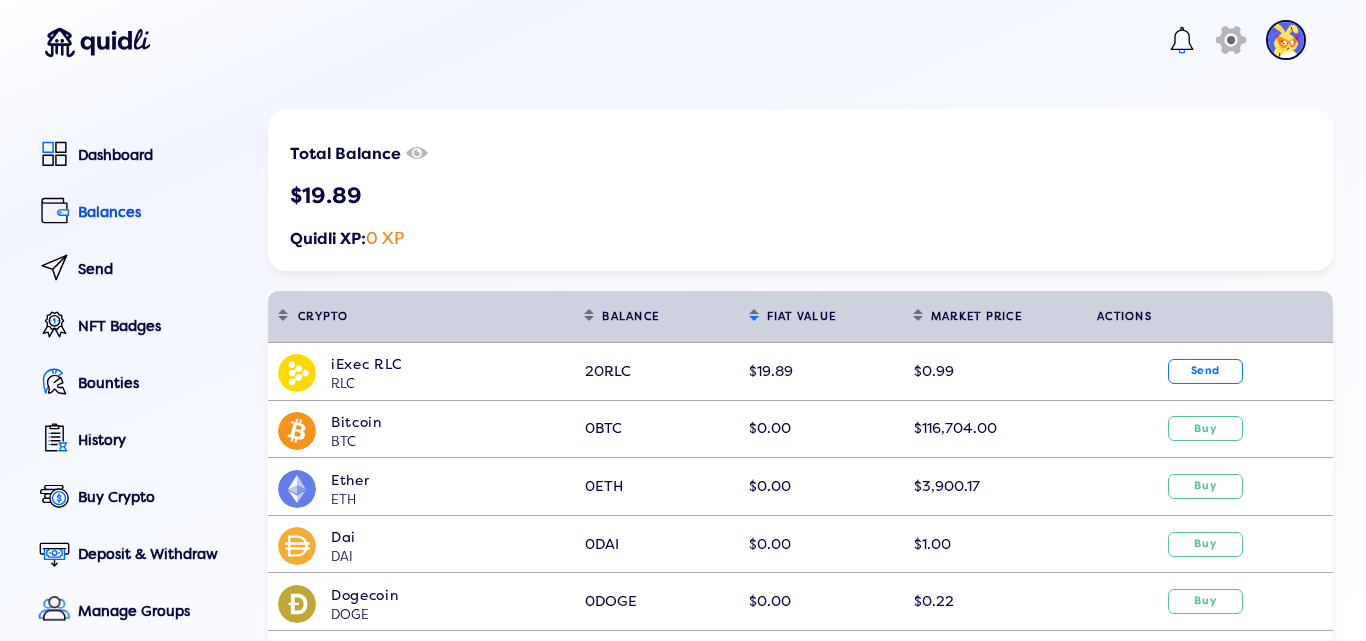 click at bounding box center (297, 373) 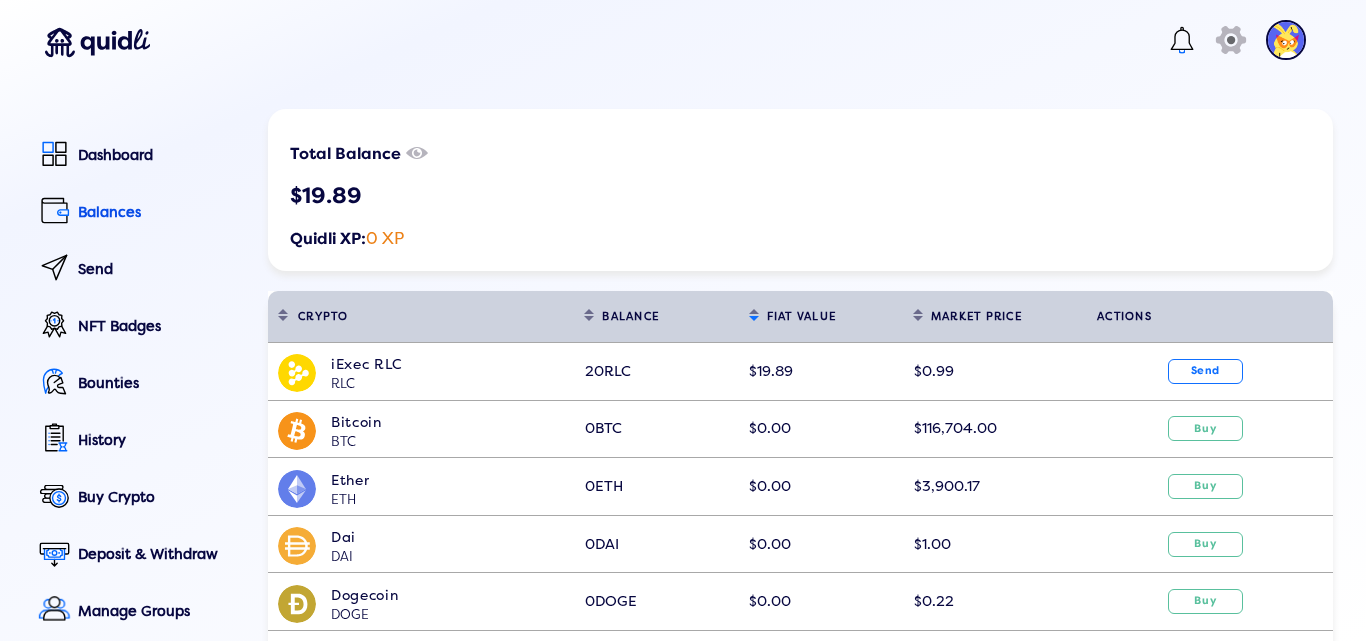 click at bounding box center (297, 373) 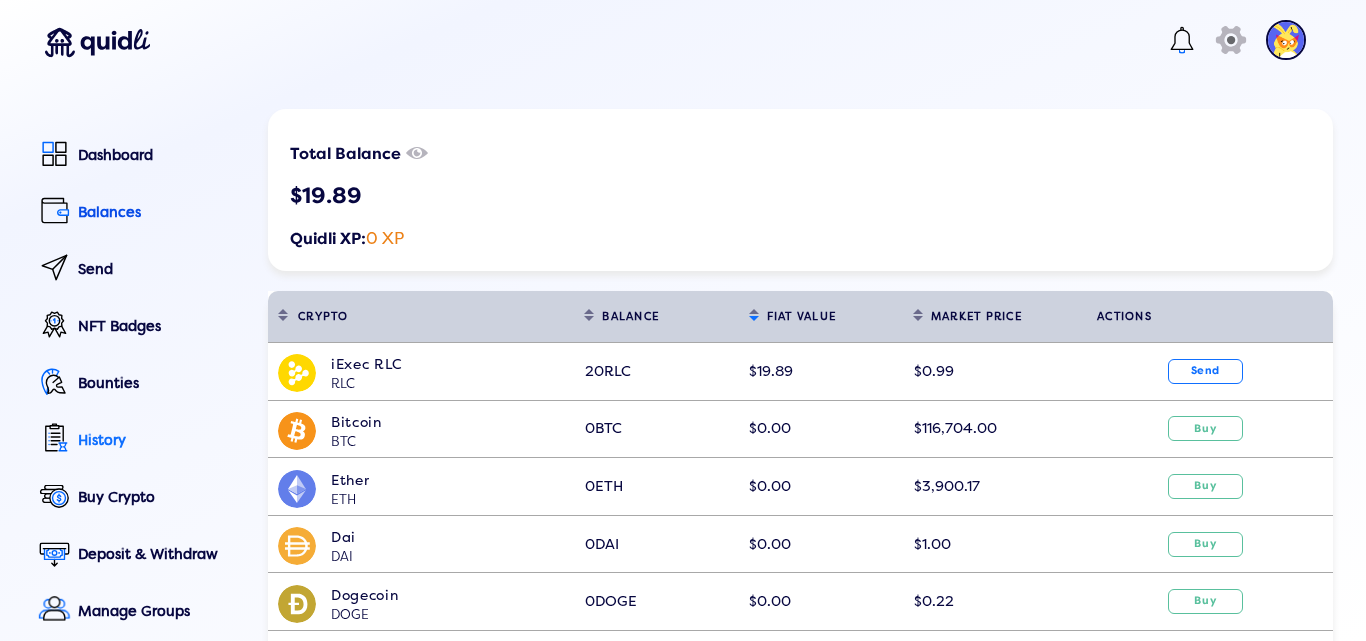 click on "History" 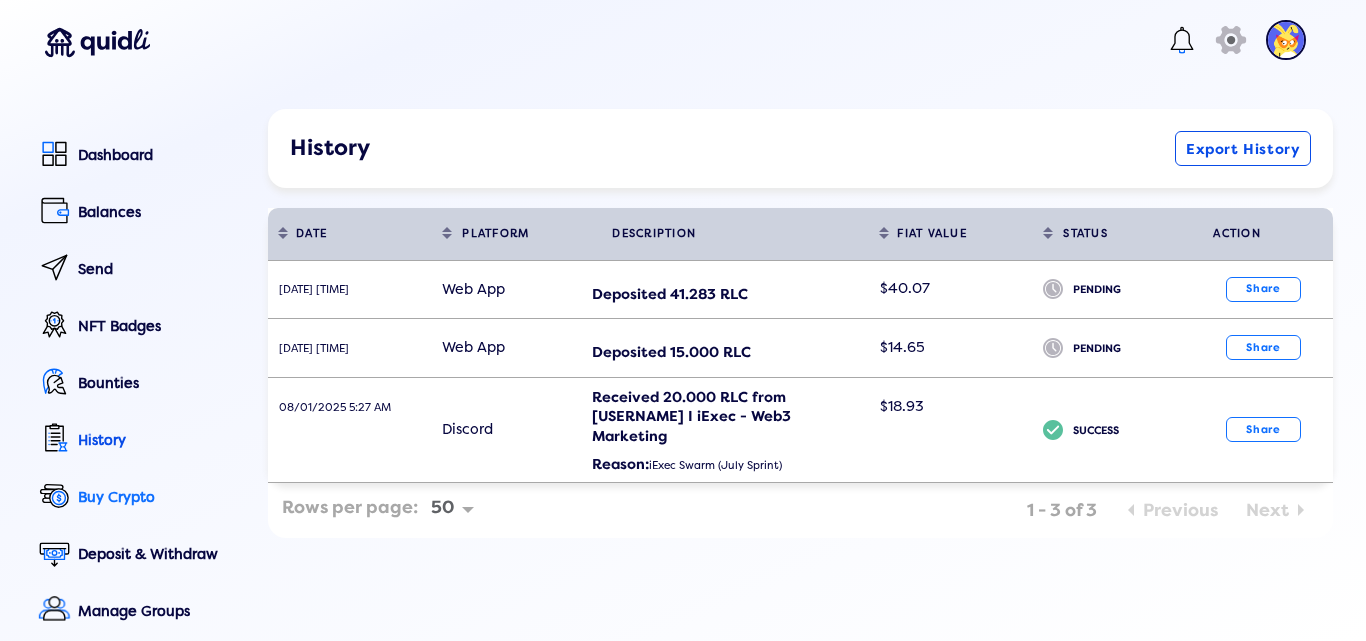 click on "Buy Crypto" 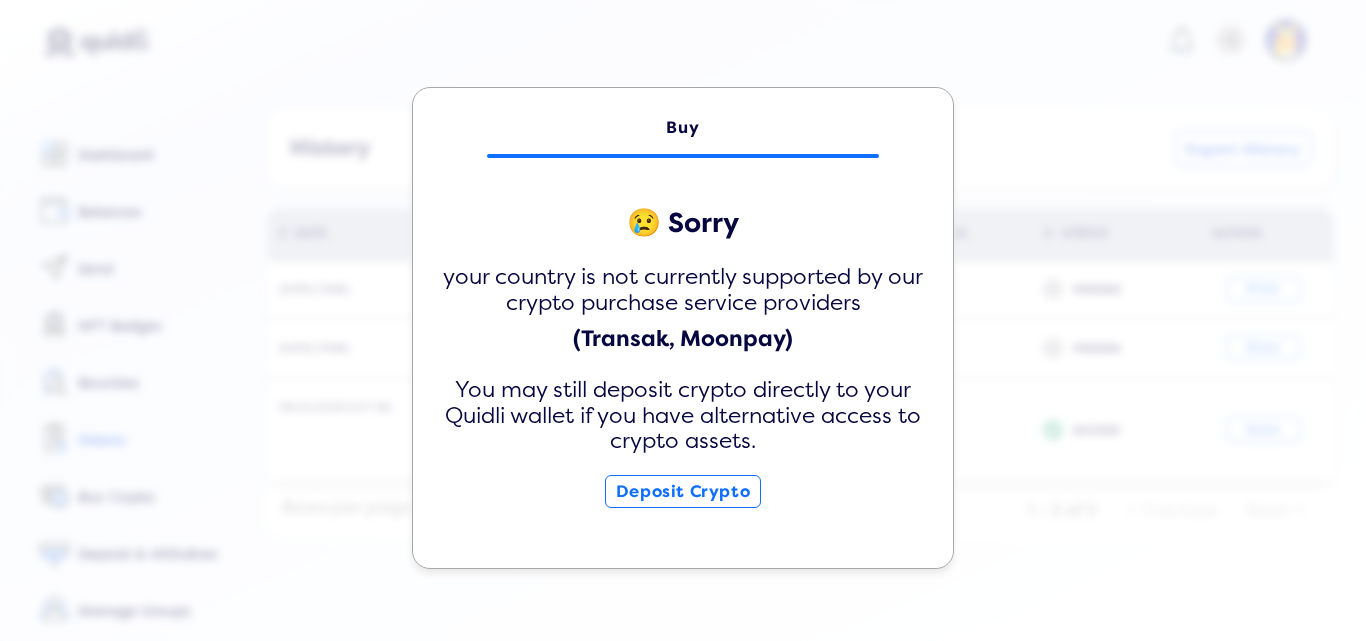 click on "Buy 😢 Sorry your country is not currently supported by our crypto purchase service providers (Transak, Moonpay) You may still deposit crypto directly to your Quidli wallet if you have alternative access to crypto assets. Deposit Crypto" 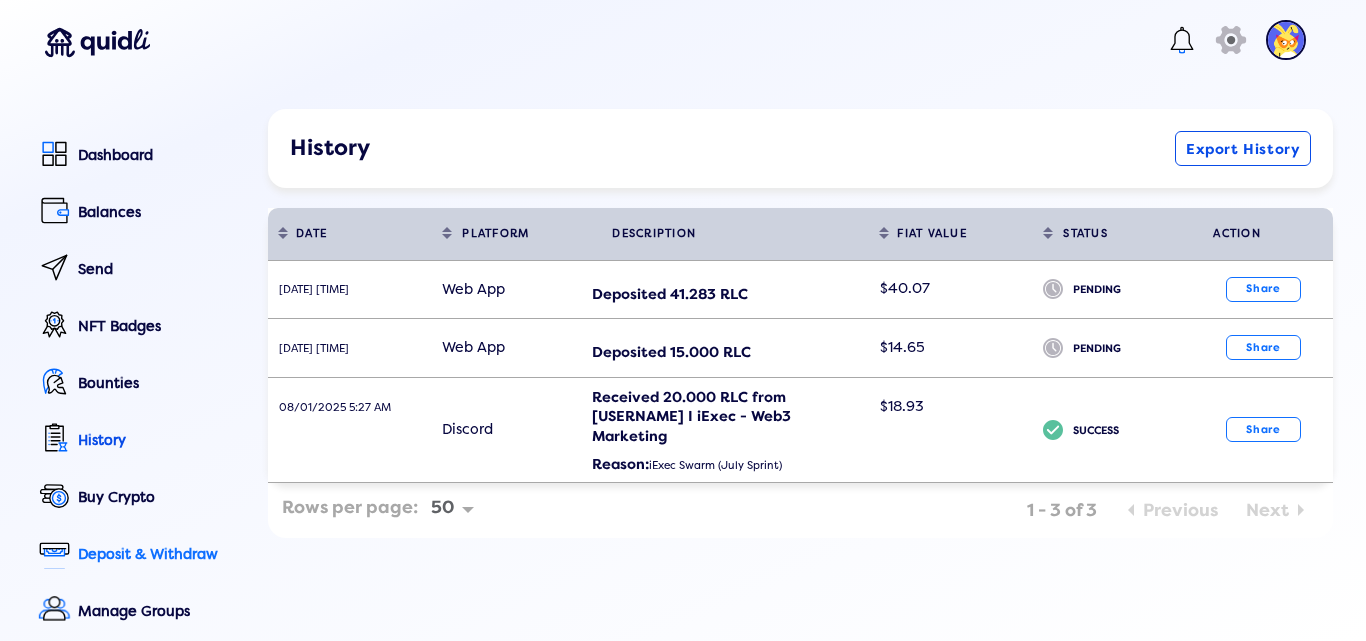 click on "Deposit & Withdraw" 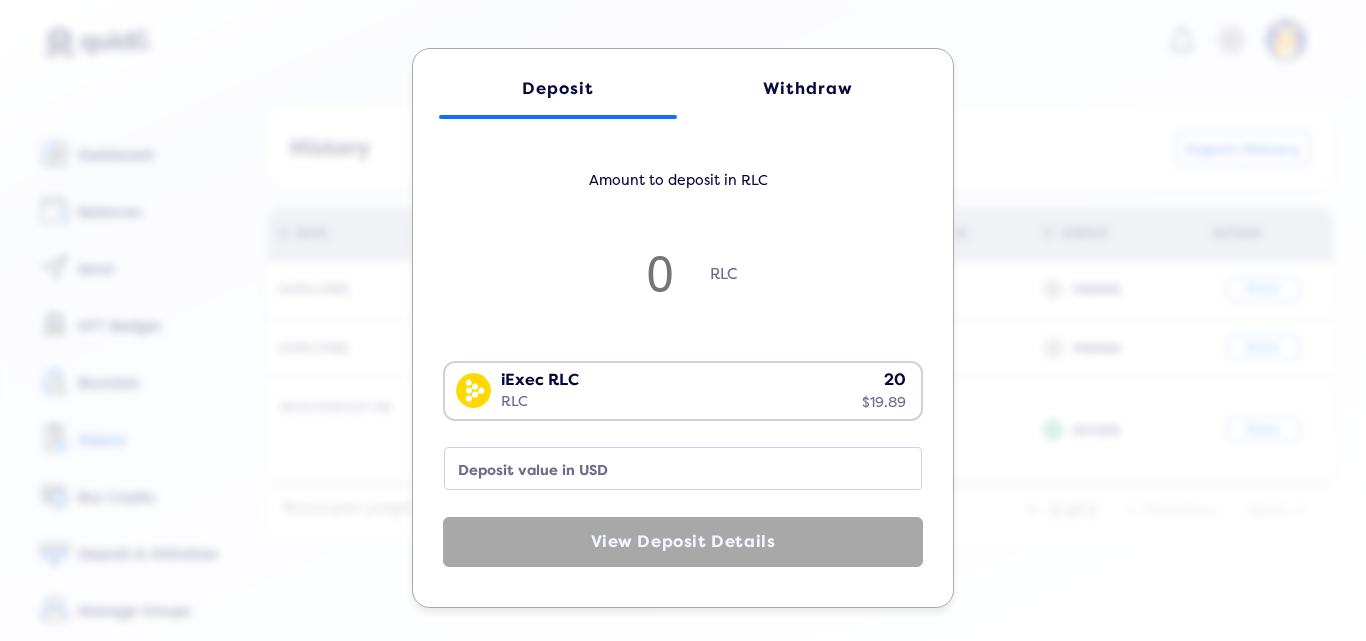 click on "Withdraw" 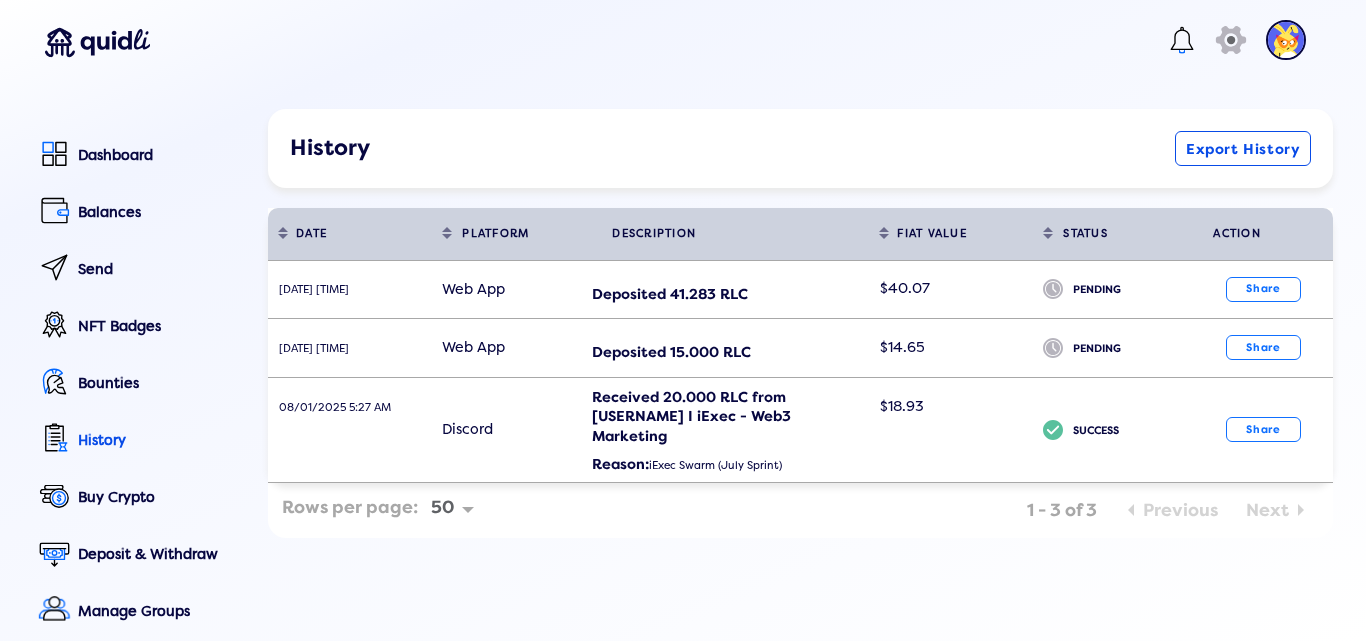 click on "Amount to withdraw in RLC RLC MAX iExec RLC RLC 20 $19.89 Loading... Value in USD Reason for withdrawal RLC address Continue to Withdraw" 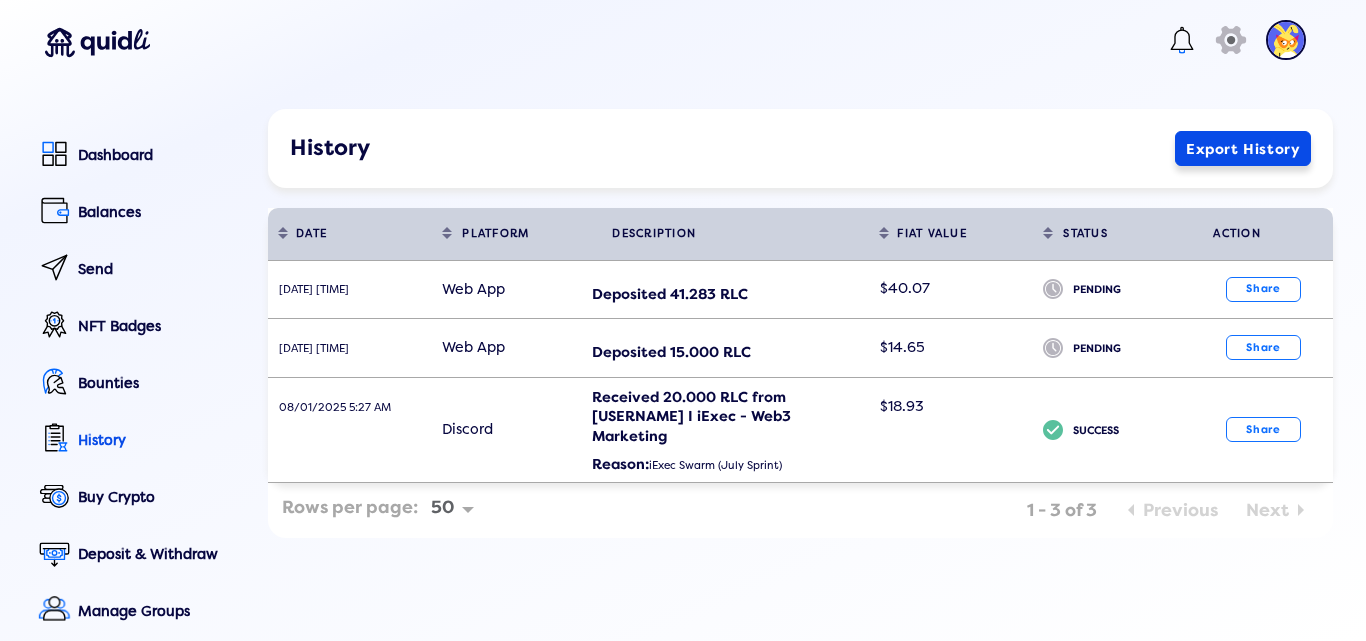 click on "Export History" 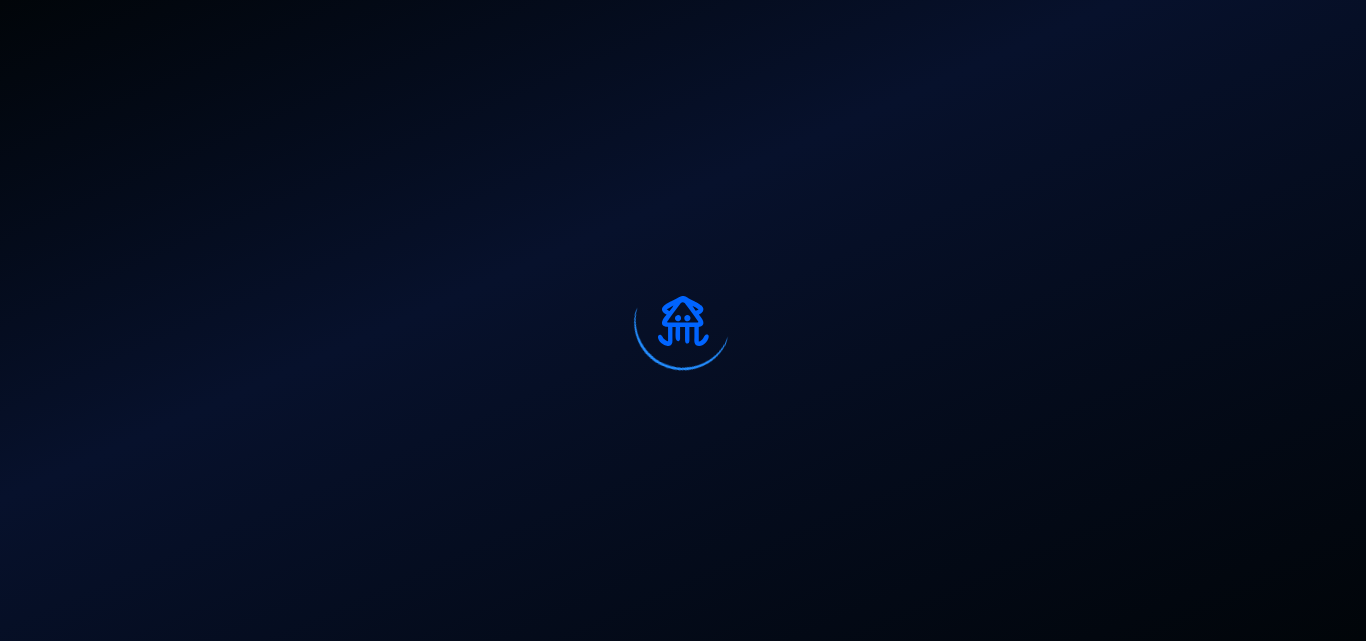 select on "50" 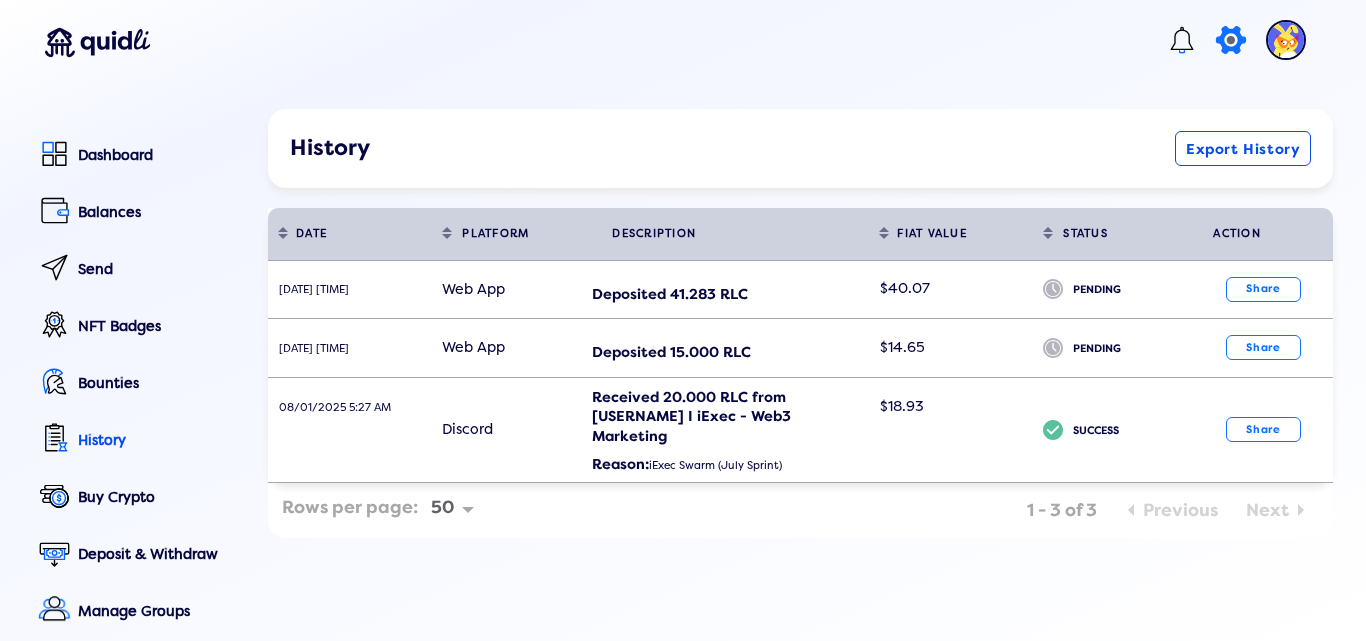 click 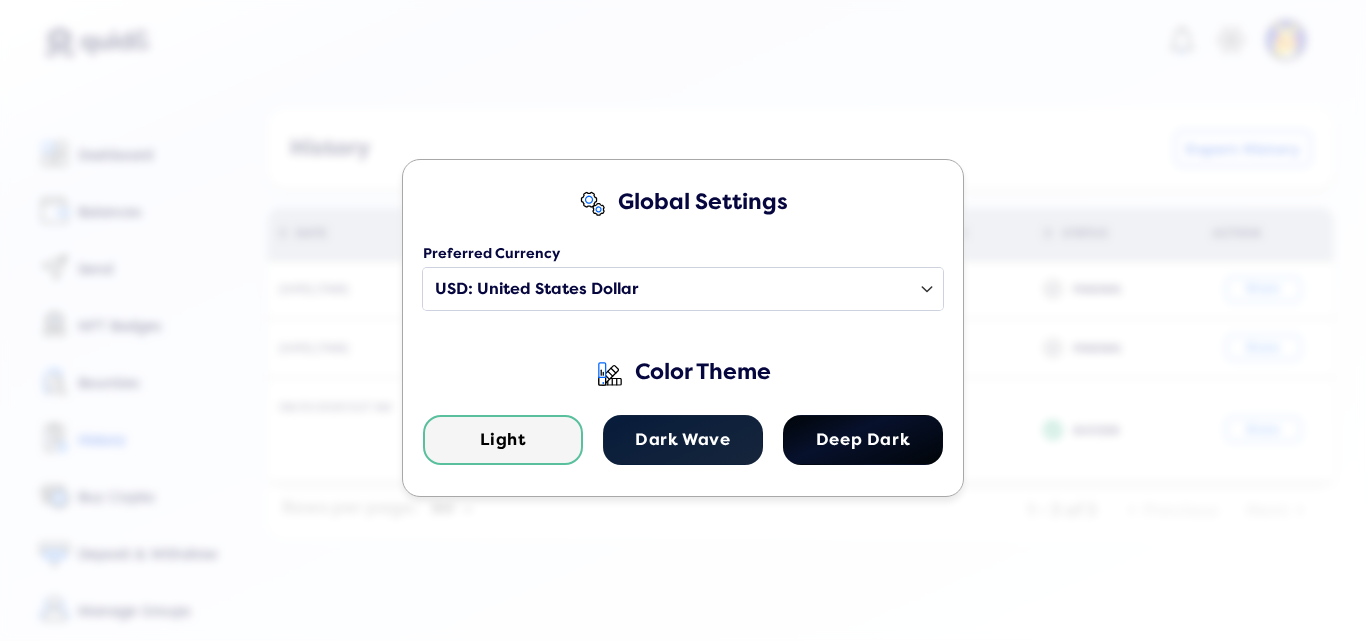 click on "Global Settings Preferred Currency Select a country USD: United States Dollar EUR: Euro AED : United Arab Emirates Dirham ARS : Argentine Peso AUD : Australian Dollar BDT : Bangladeshi Taka BHD : Bahraini Dinar BMD : Bermudan Dollar BRL : Brazilian Real CAD : Canadian Dollar CHF : Swiss Franc CLP : Chilean Peso CNY : Chinese Yuan CZK : Czech Republic Koruna DKK : Danish Krone GBP : British Pound Sterling GEL : Georgian Lari HKD : Hong Kong Dollar HUF : Hungarian Forint IDR : Indonesian Rupiah ILS : Israeli New Sheqel INR : Indian Rupee JPY : Japanese Yen KRW : South Korean Won KWD : Kuwaiti Dinar LKR : Sri Lankan Rupee MMK : Myanma Kyat MXN : Mexican Peso MYR : Malaysian Ringgit NGN : Nigerian Naira NOK : Norwegian Krone NZD : New Zealand Dollar PHP : Philippine Peso PKR : Pakistani Rupee PLN : Polish Zloty RUB : Russian Ruble SAR : Saudi Riyal SEK : Swedish Krona SGD : Singapore Dollar THB : Thai Baht TRY : Turkish Lira TWD : New Taiwan Dollar UAH : Ukrainian Hryvnia VEF : Venezuelan Bolívar Fuerte (Old)" 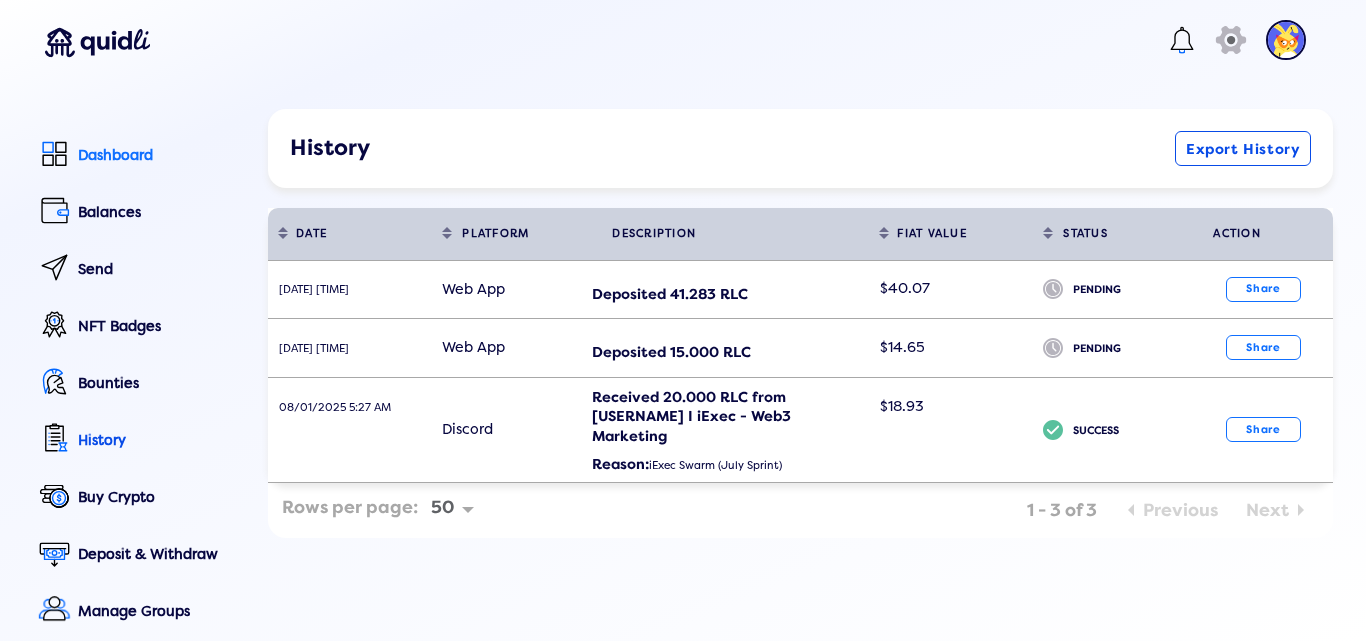 click at bounding box center [54, 153] 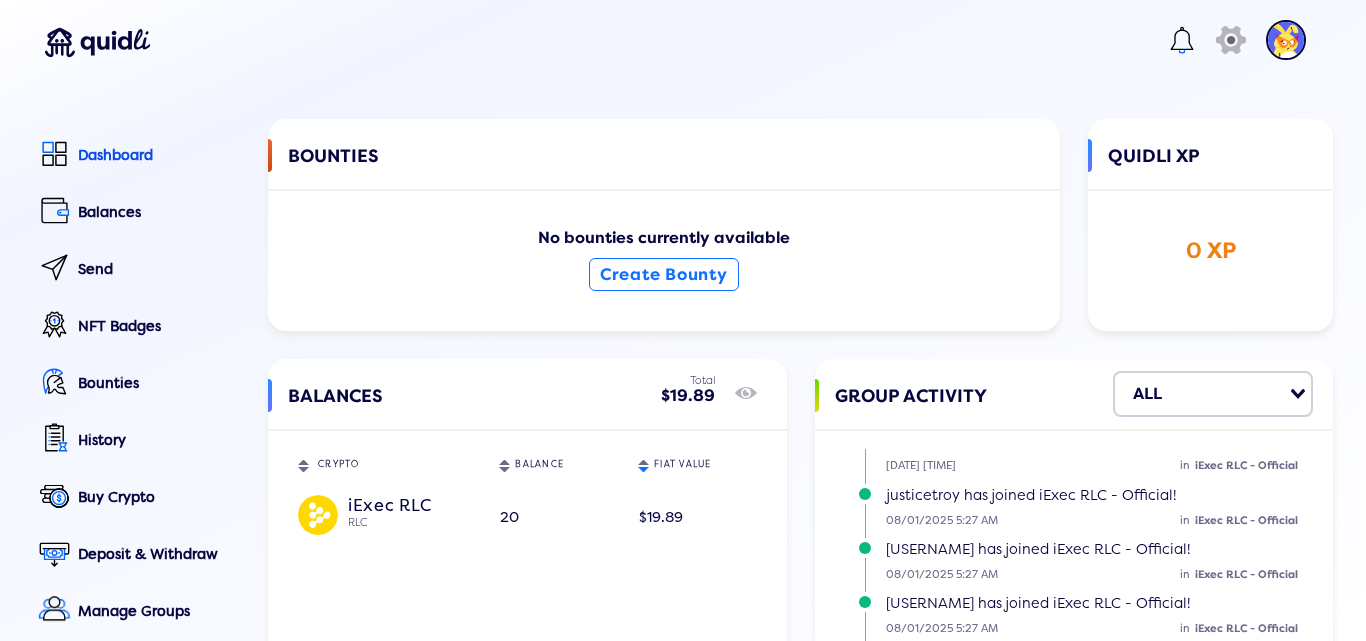 scroll, scrollTop: 94, scrollLeft: 0, axis: vertical 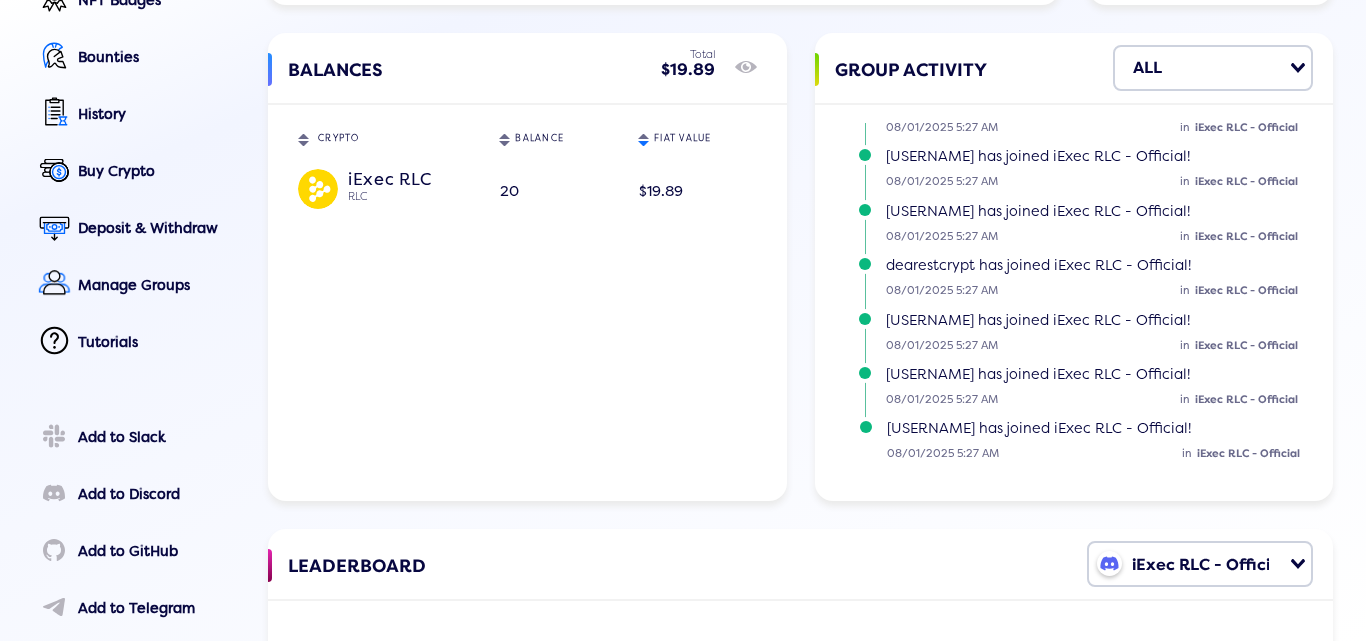 click on "BALANCES Total
$19.89
show/hide CRYPTO  Sort table by CRYPTO in descending order  BALANCE  Sort table by BALANCE in descending order  FIAT VALUE  Sort table by FIAT VALUE in descending order  iExec RLC RLC 20  $19.89" at bounding box center (527, 267) 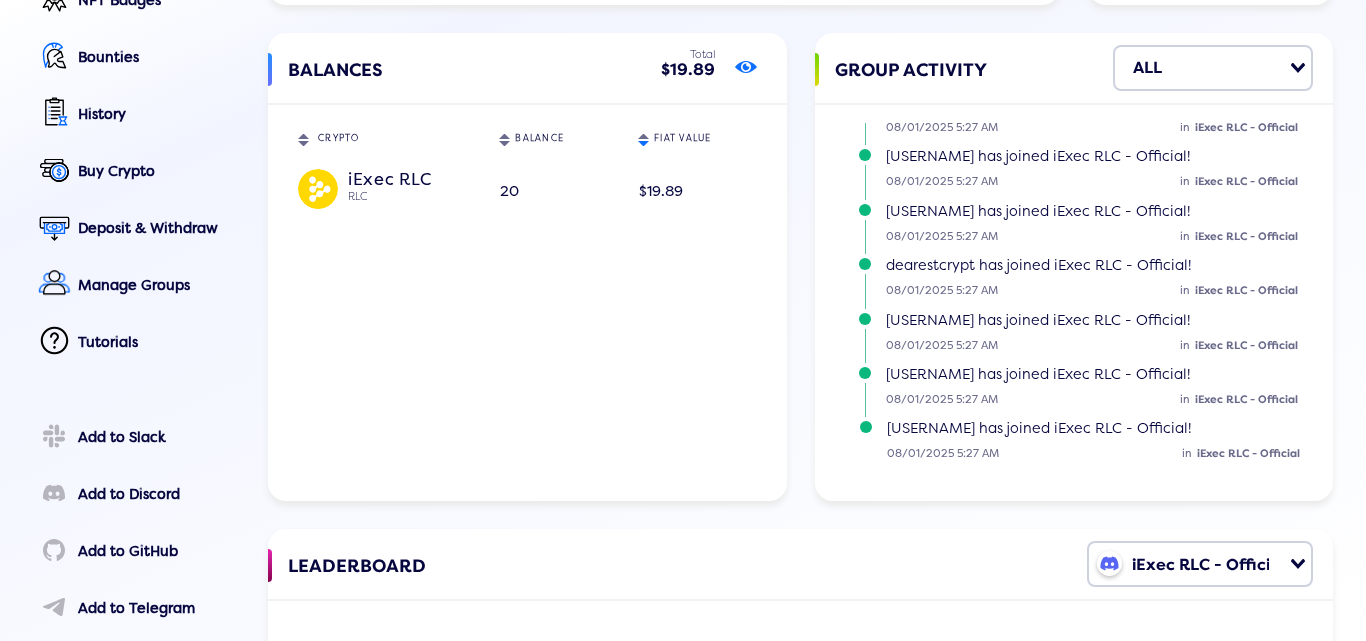 click on "show/hide" 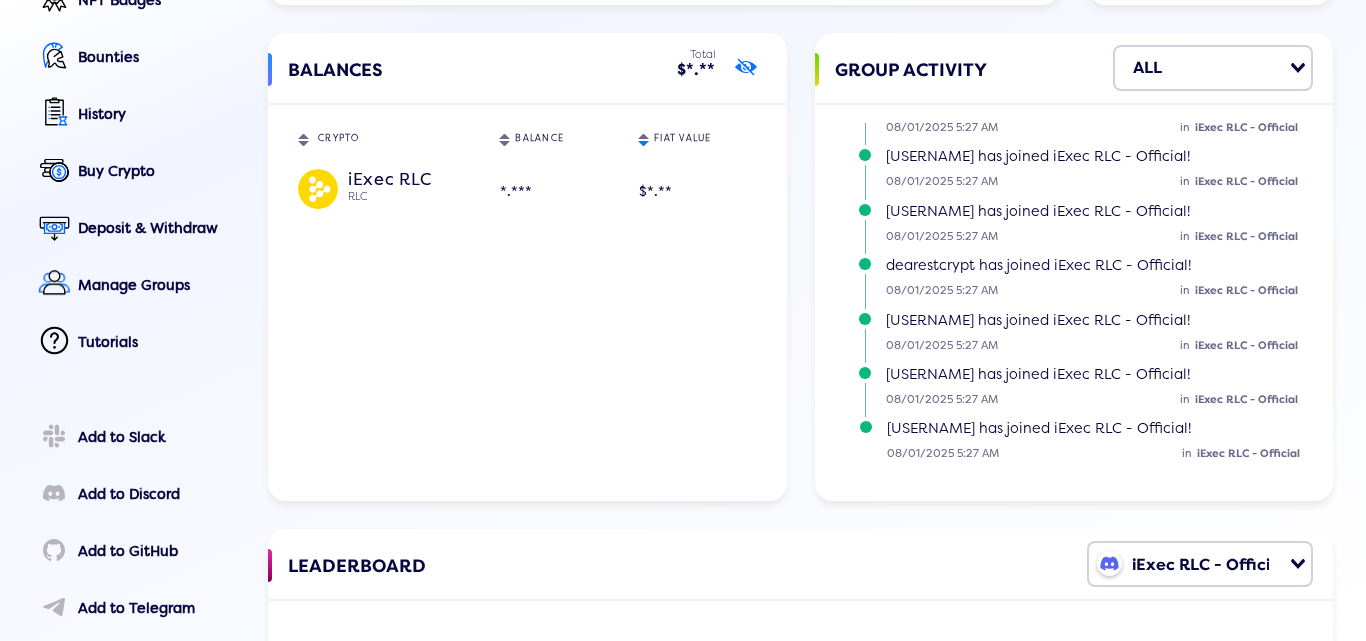 click on "show/hide" 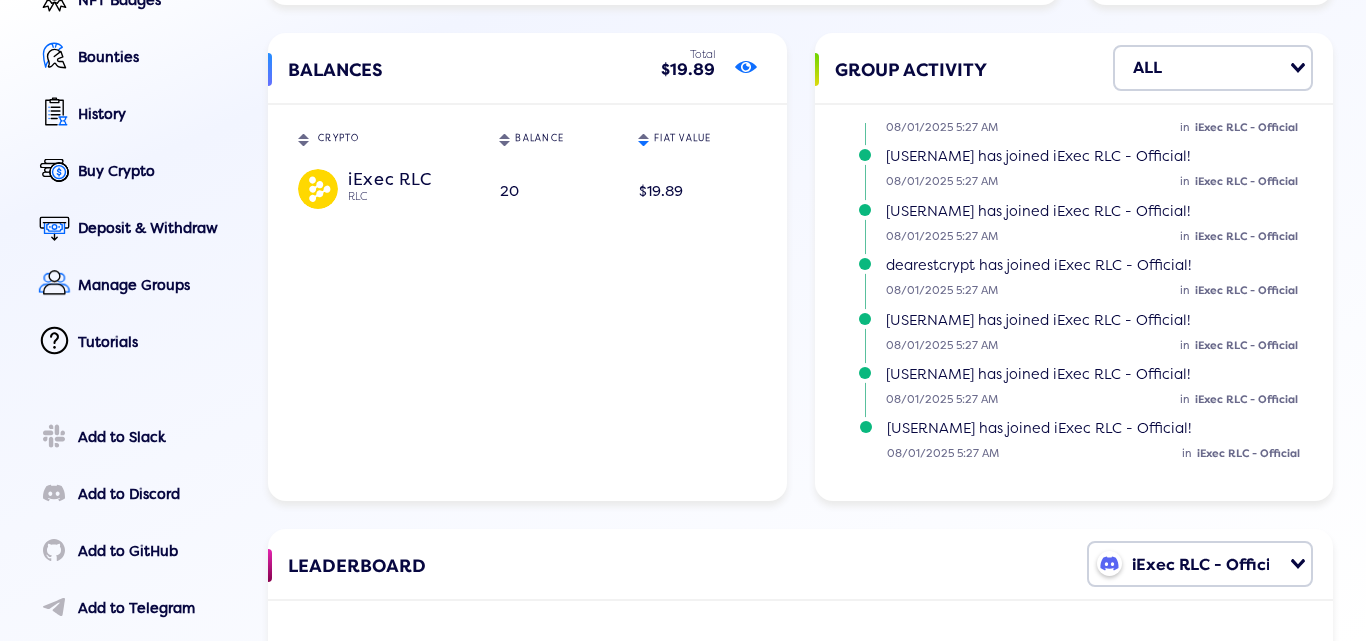 click on "show/hide" 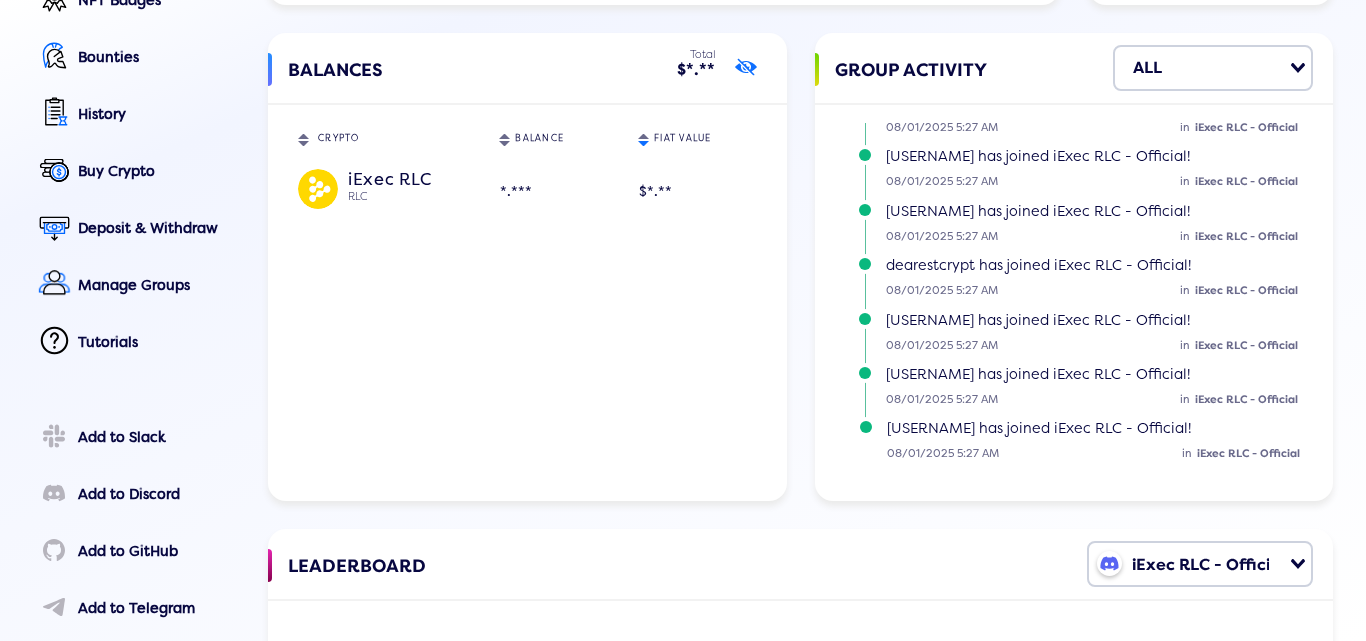 click on "show/hide" 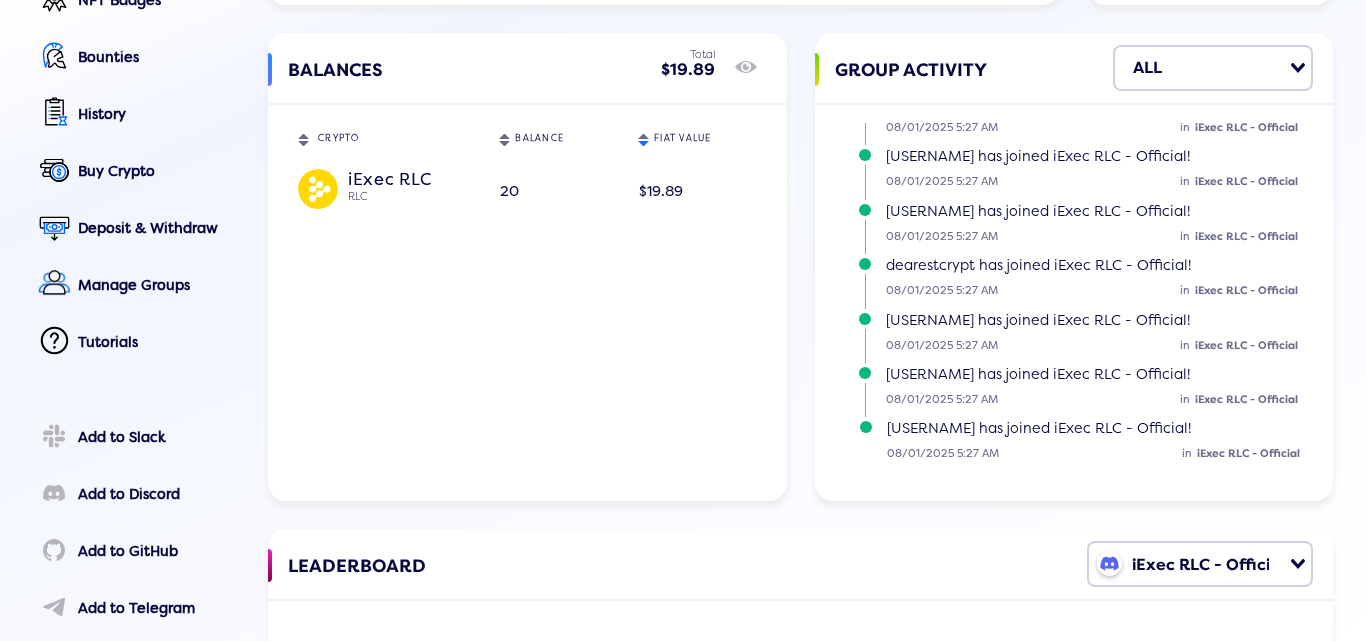 click on "BALANCES Total
$19.89
show/hide CRYPTO  Sort table by CRYPTO in descending order  BALANCE  Sort table by BALANCE in descending order  FIAT VALUE  Sort table by FIAT VALUE in descending order  iExec RLC RLC 20  $19.89" at bounding box center (527, 267) 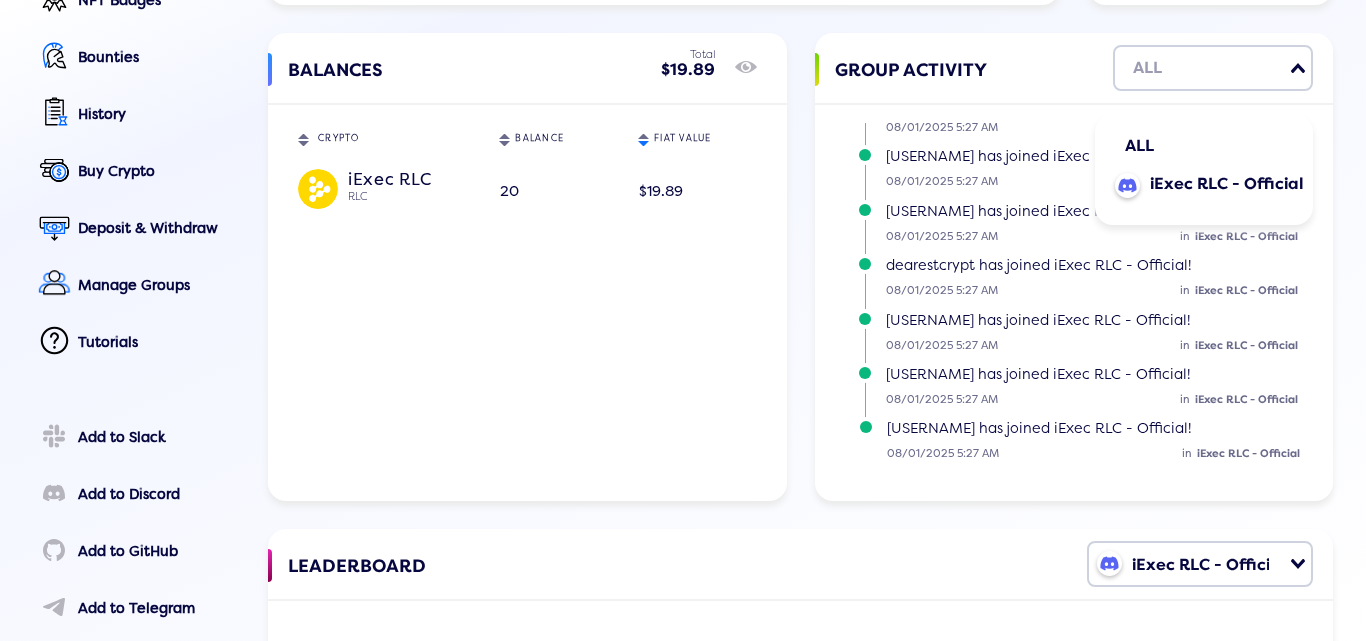 click 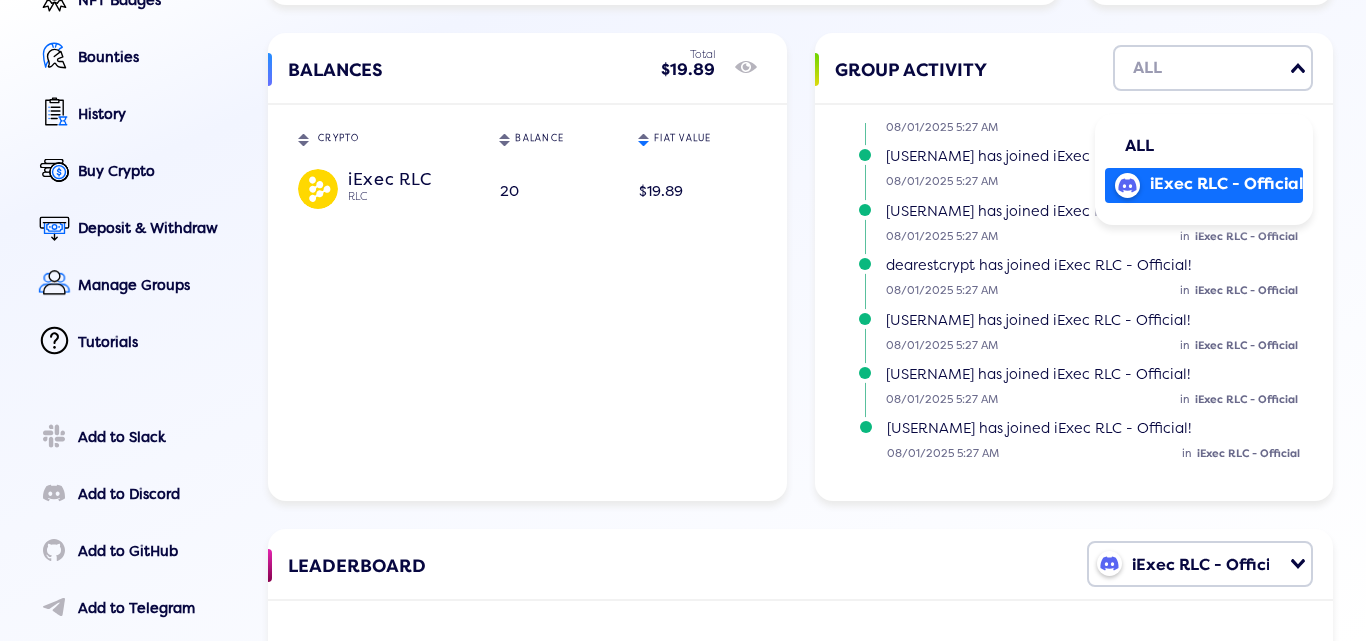 click on "iExec RLC - Official" at bounding box center (1226, 184) 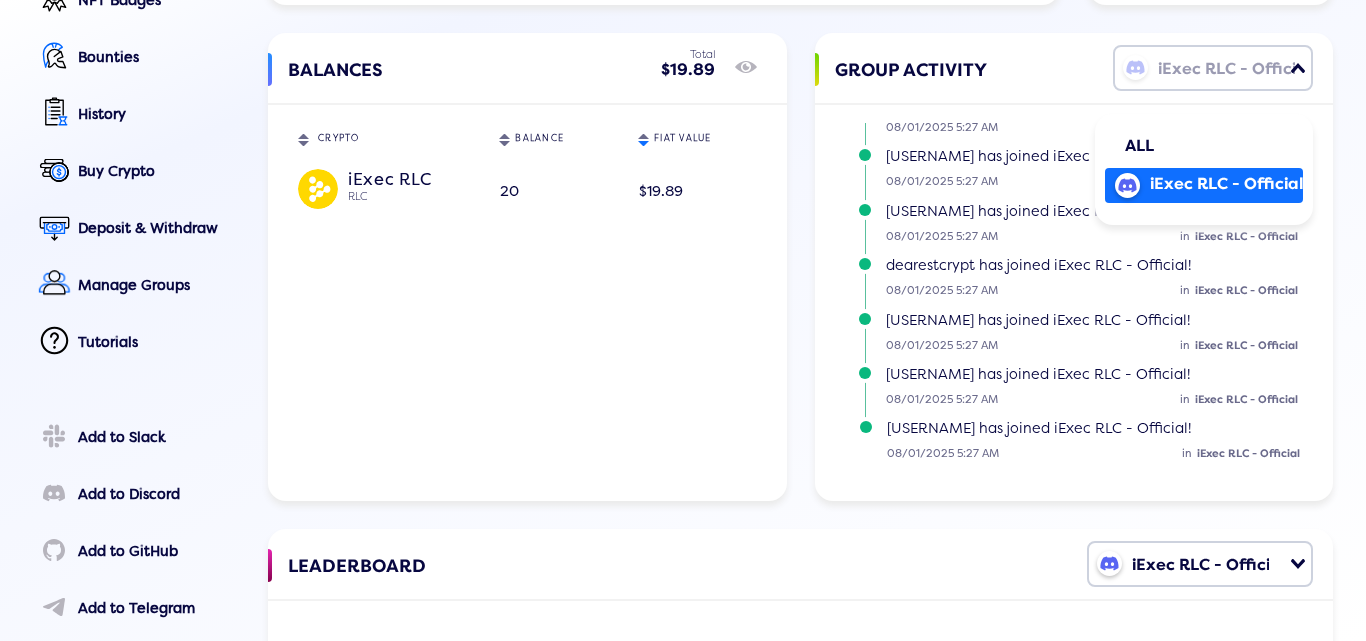 click on "Loading..." at bounding box center [1299, 66] 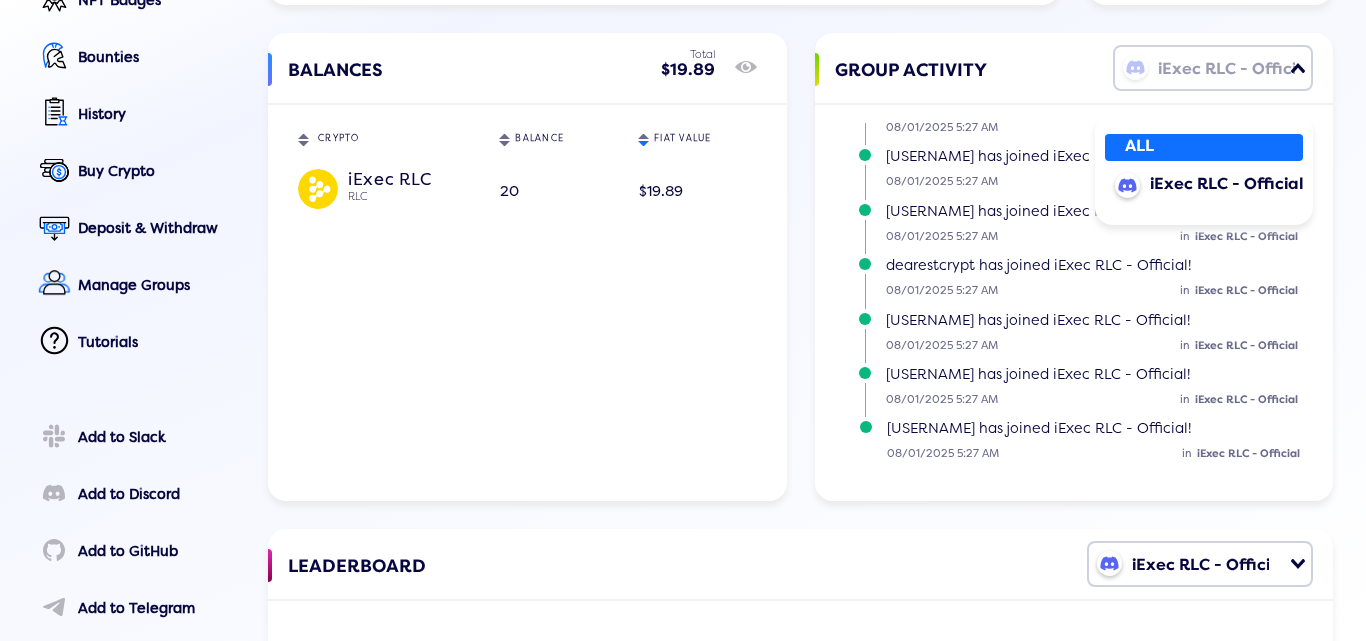 scroll, scrollTop: 209, scrollLeft: 0, axis: vertical 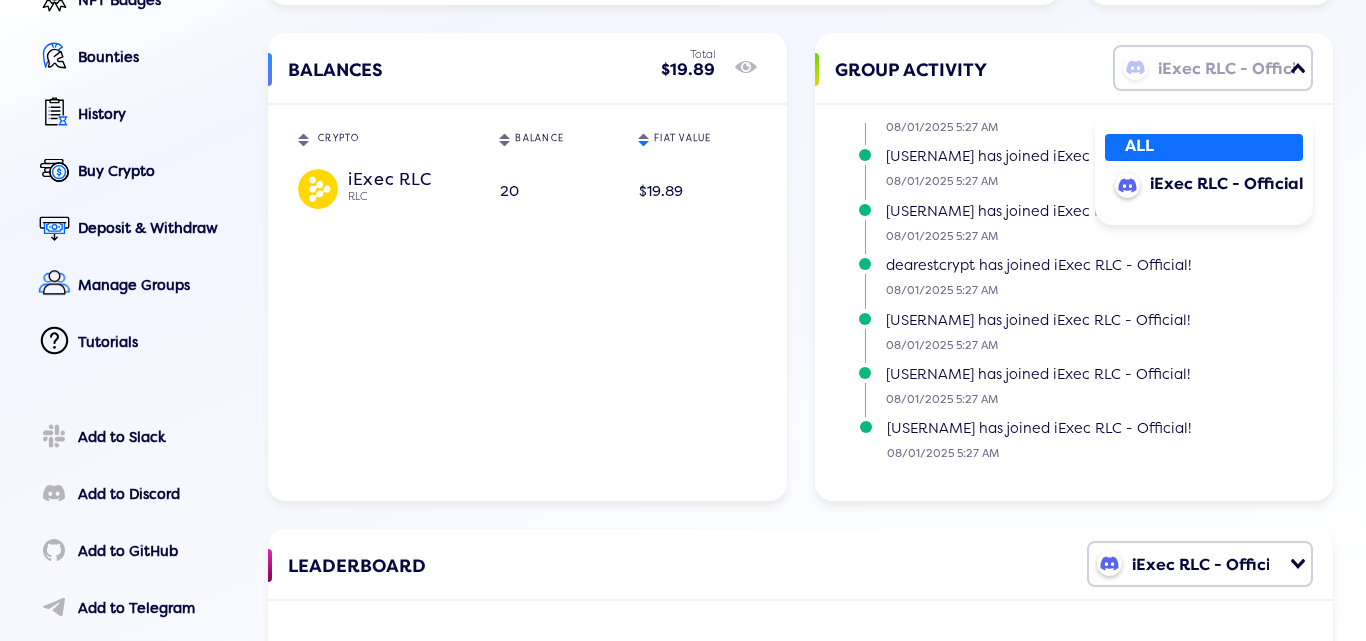 click on "ALL" at bounding box center [1214, 146] 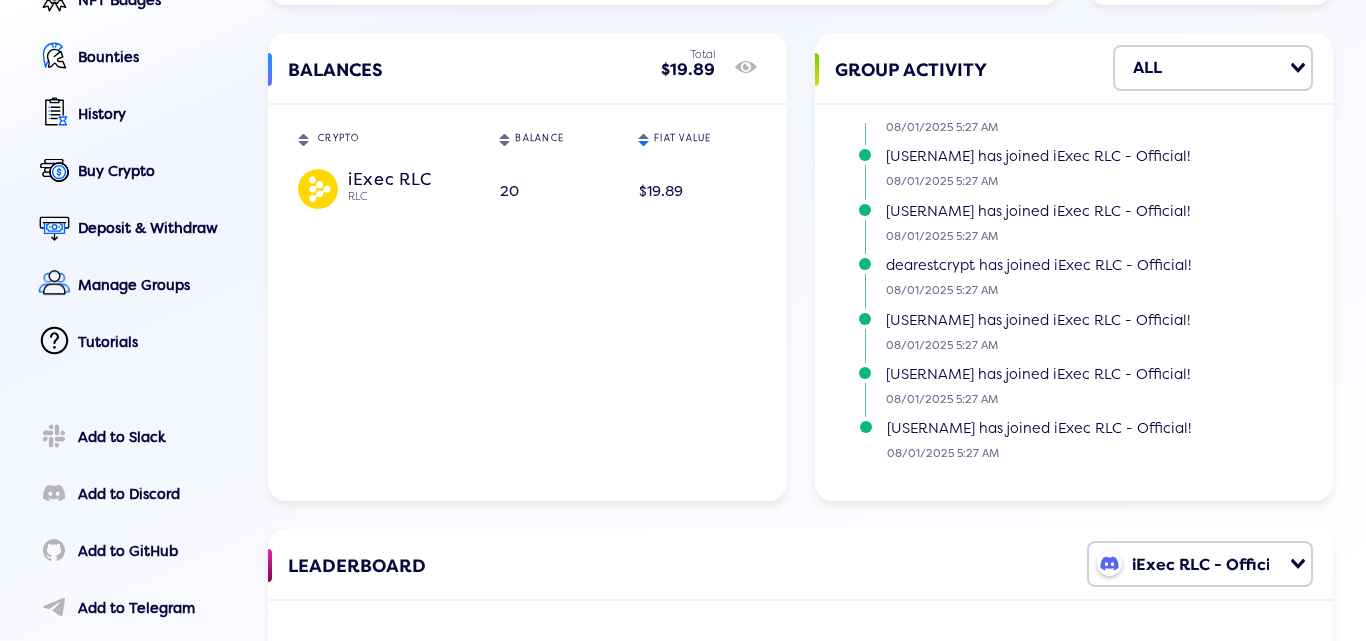 click on "[USERNAME] has joined iExec RLC - Official!" at bounding box center [1097, 155] 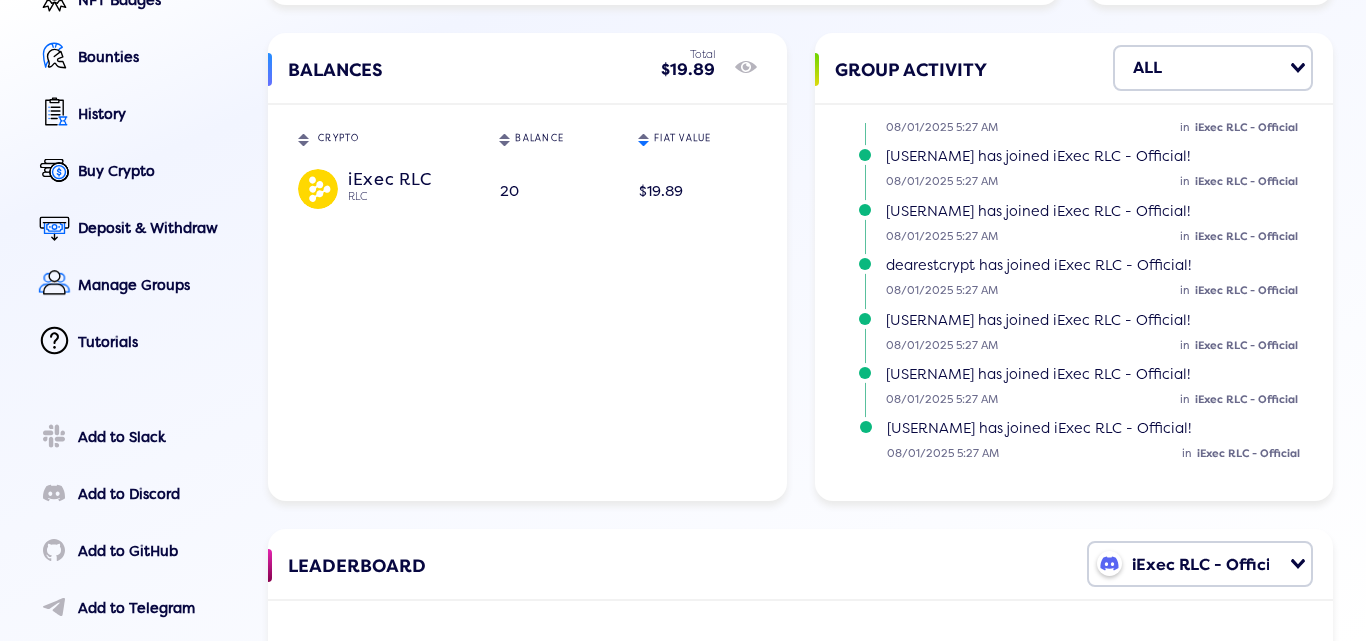 scroll, scrollTop: 219, scrollLeft: 0, axis: vertical 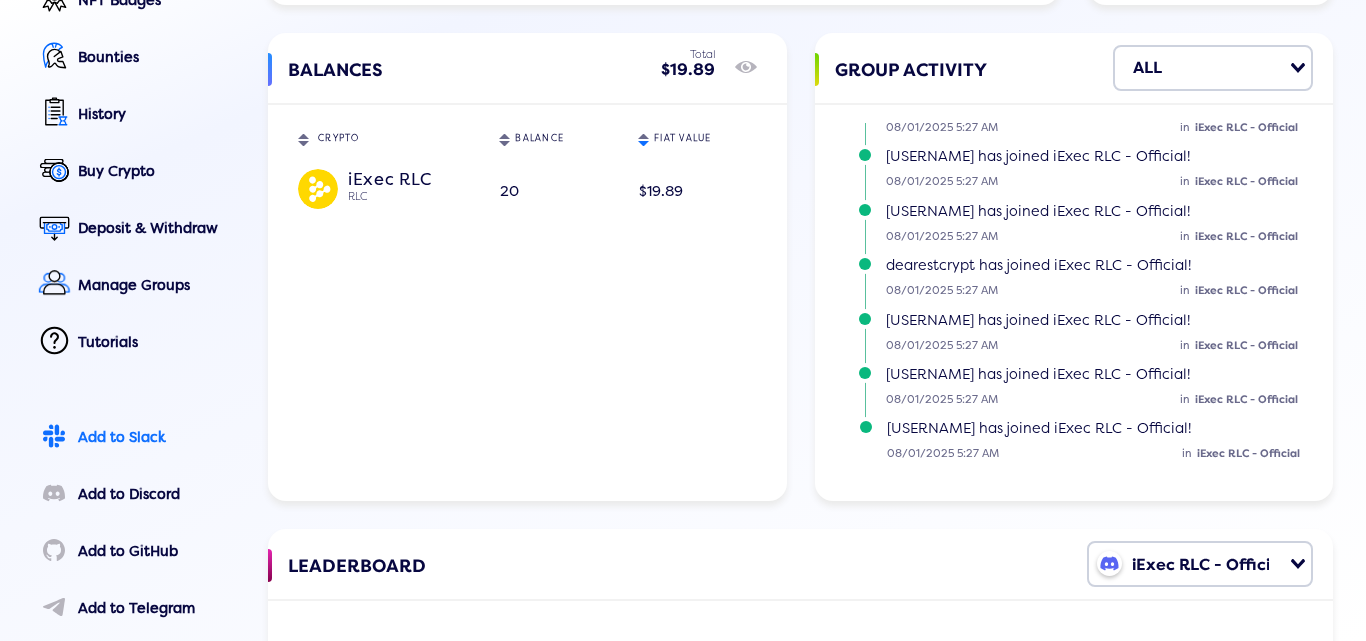 click on "Add to Slack" 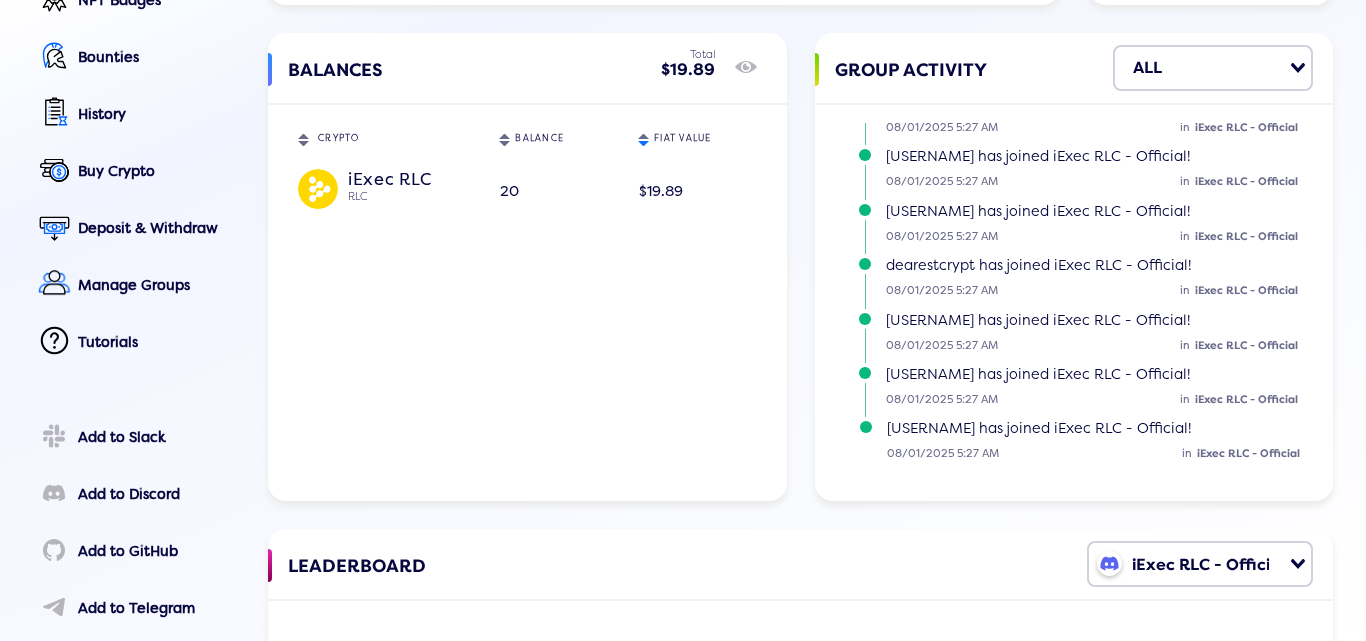 click on "BALANCES Total
$19.89
show/hide CRYPTO  Sort table by CRYPTO in descending order  BALANCE  Sort table by BALANCE in descending order  FIAT VALUE  Sort table by FIAT VALUE in descending order  iExec RLC RLC 20  $19.89" at bounding box center (527, 267) 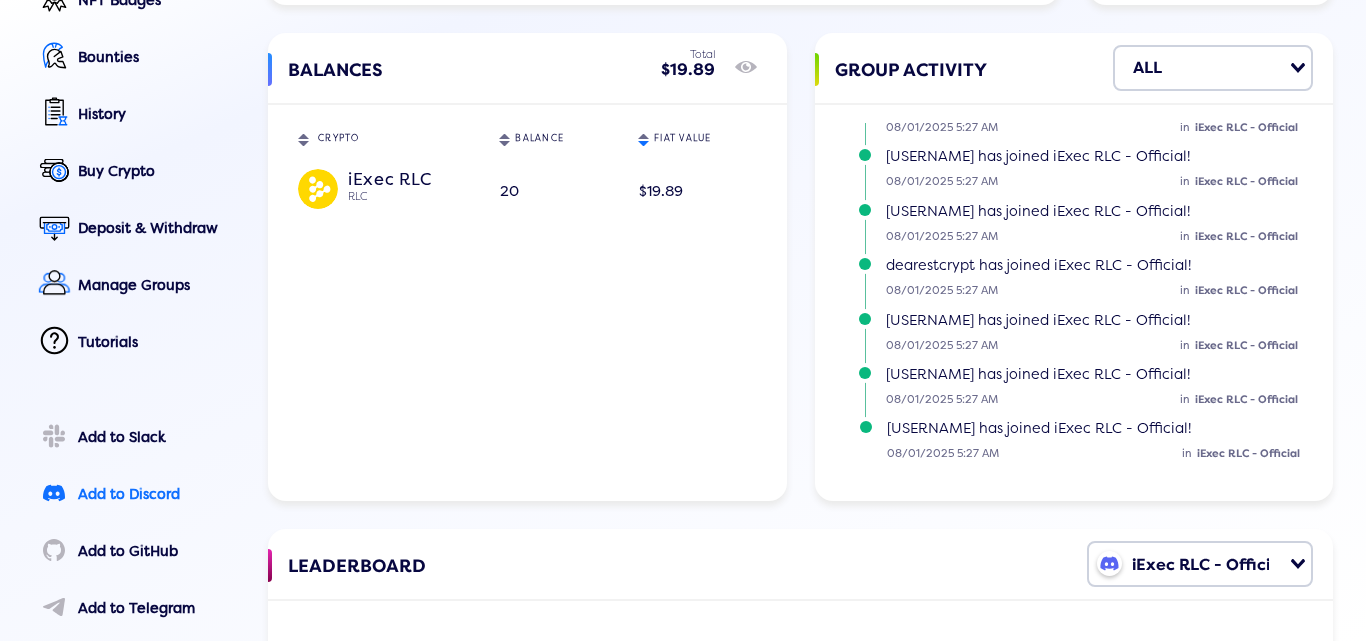 click on "Add to Discord" 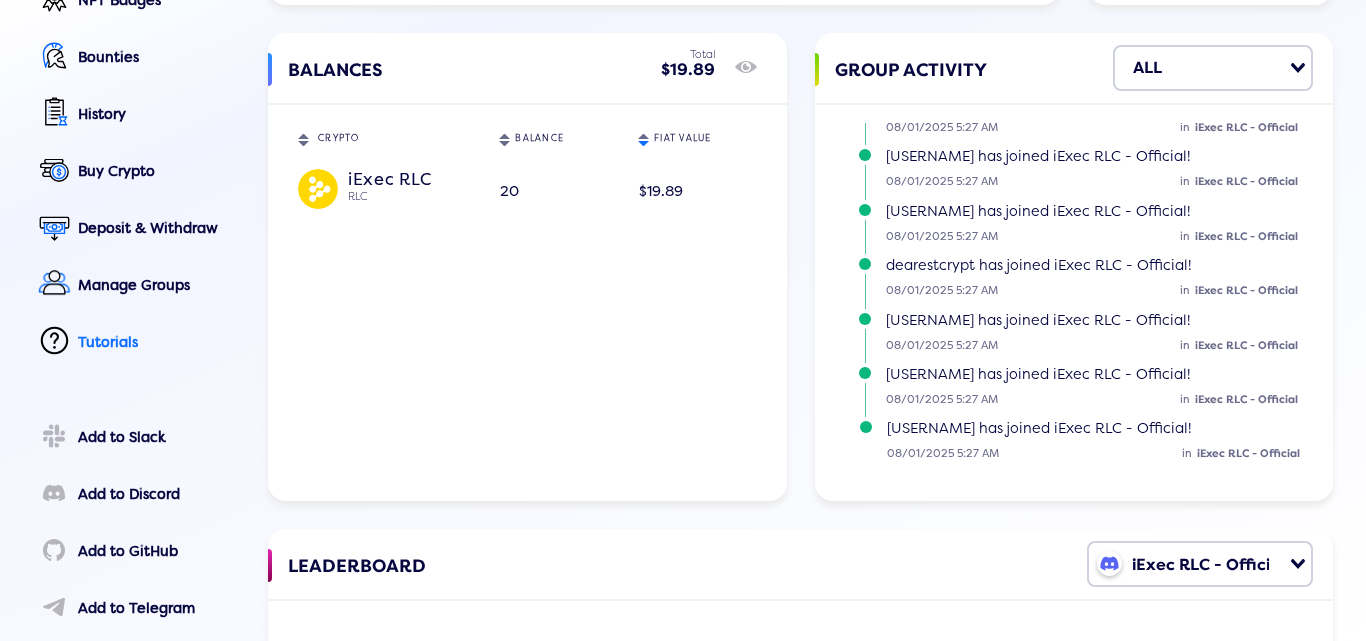 click on "Tutorials" 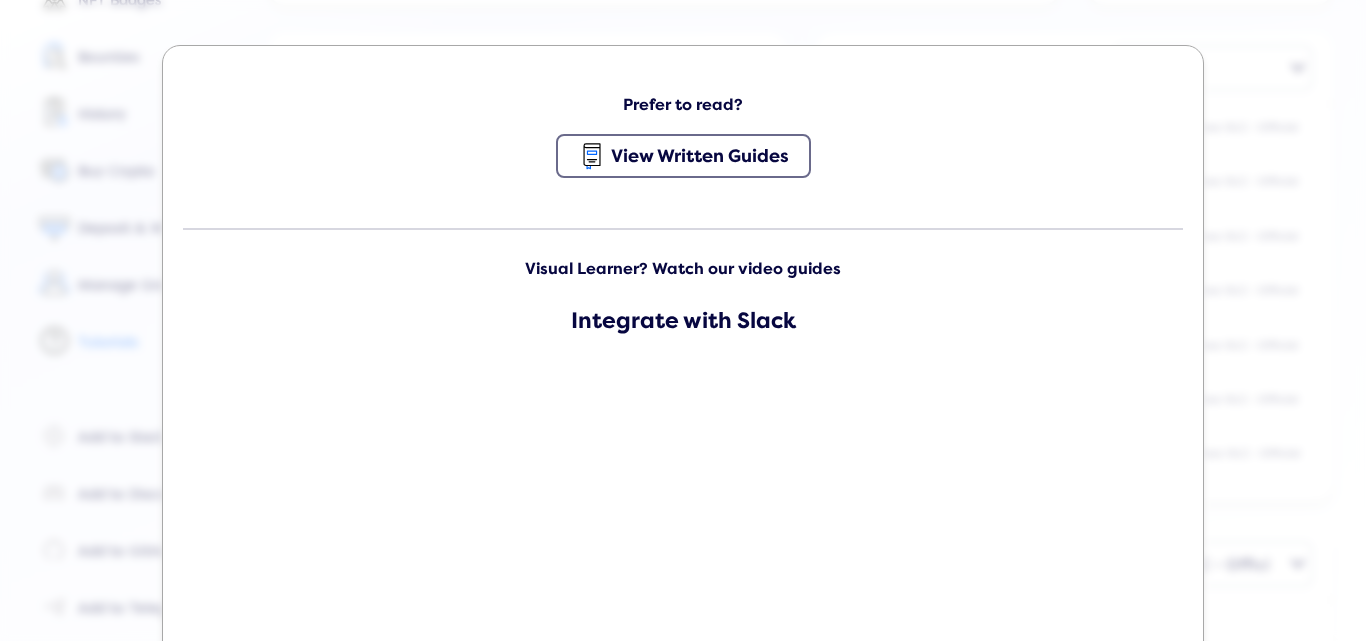 click on "Prefer to read? View Written Guides Visual Learner? Watch our video guides Integrate with Slack Integrate with Discord" 